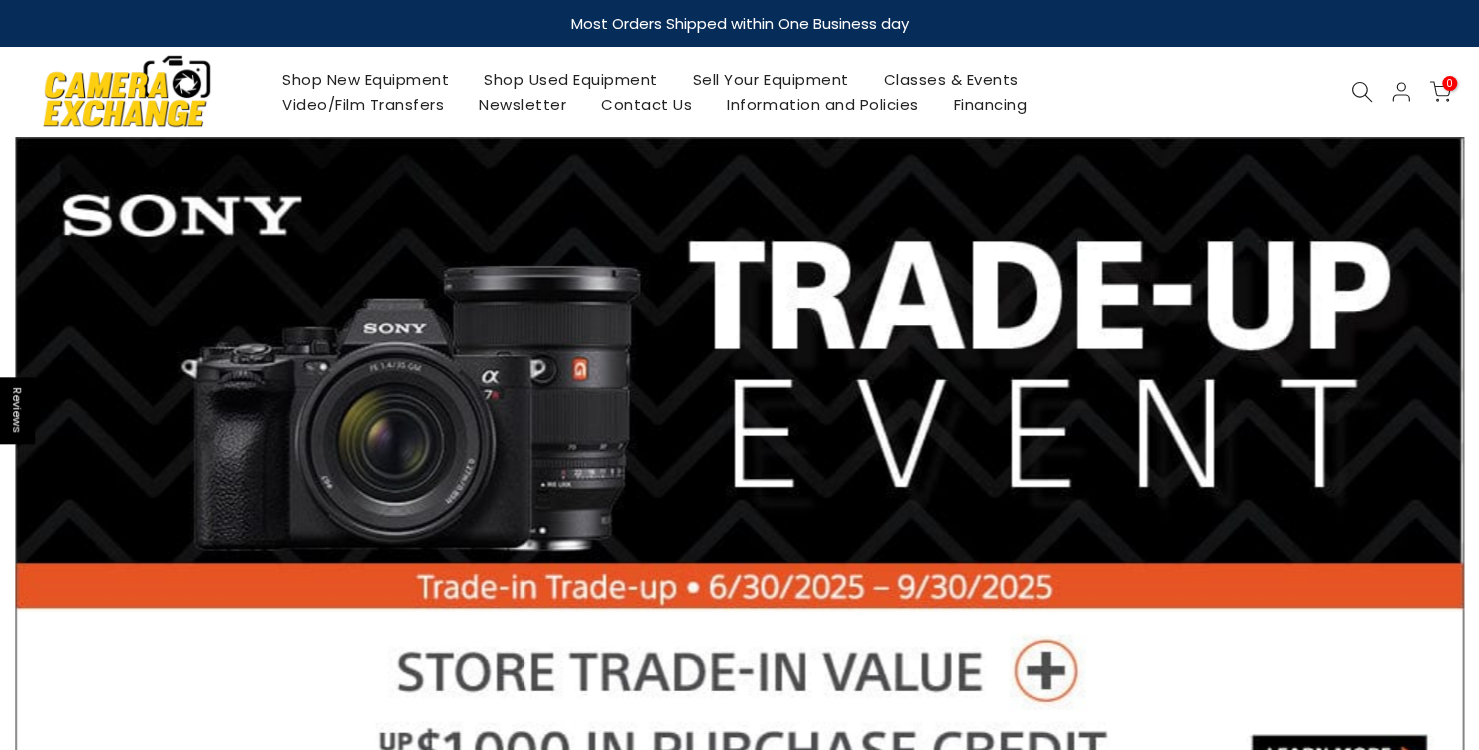 scroll, scrollTop: 0, scrollLeft: 0, axis: both 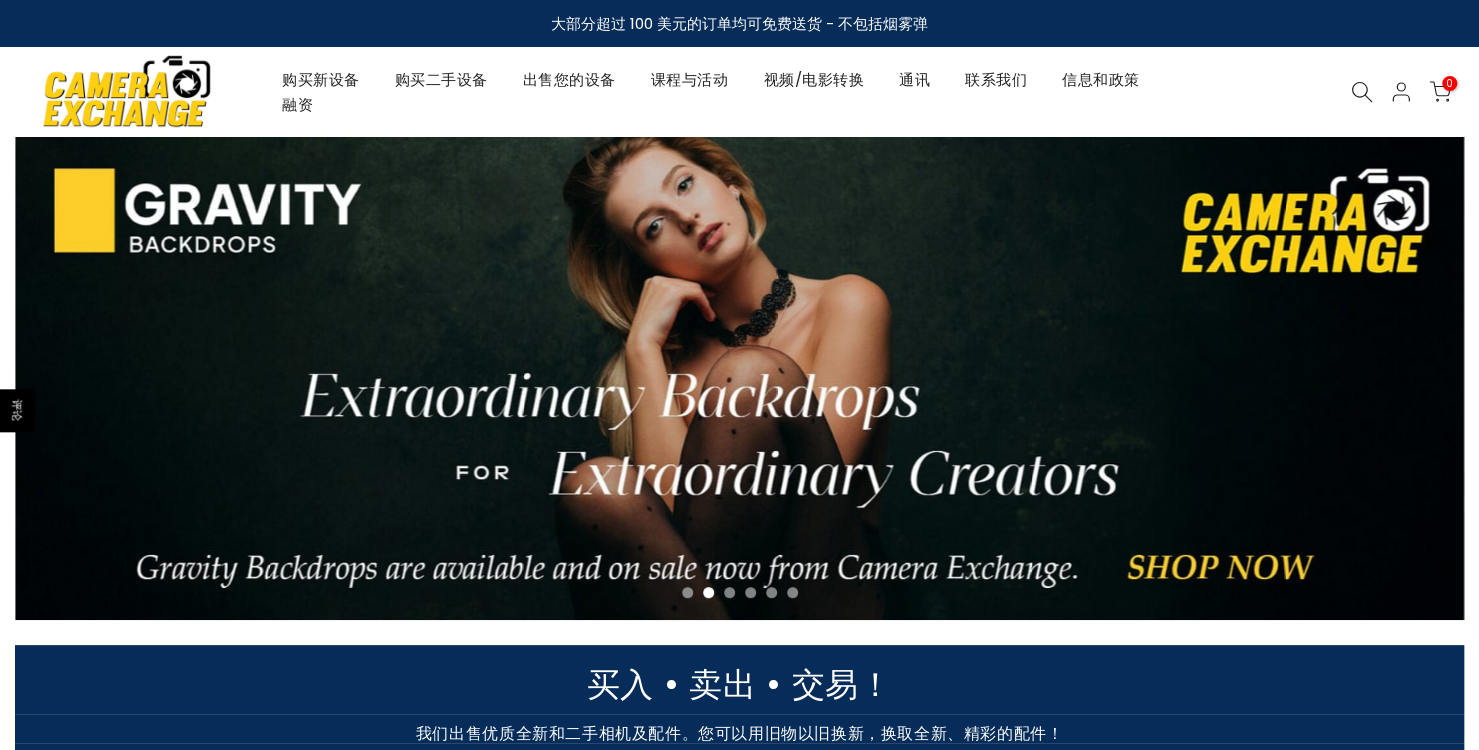 click on "购买新设备" at bounding box center [321, 79] 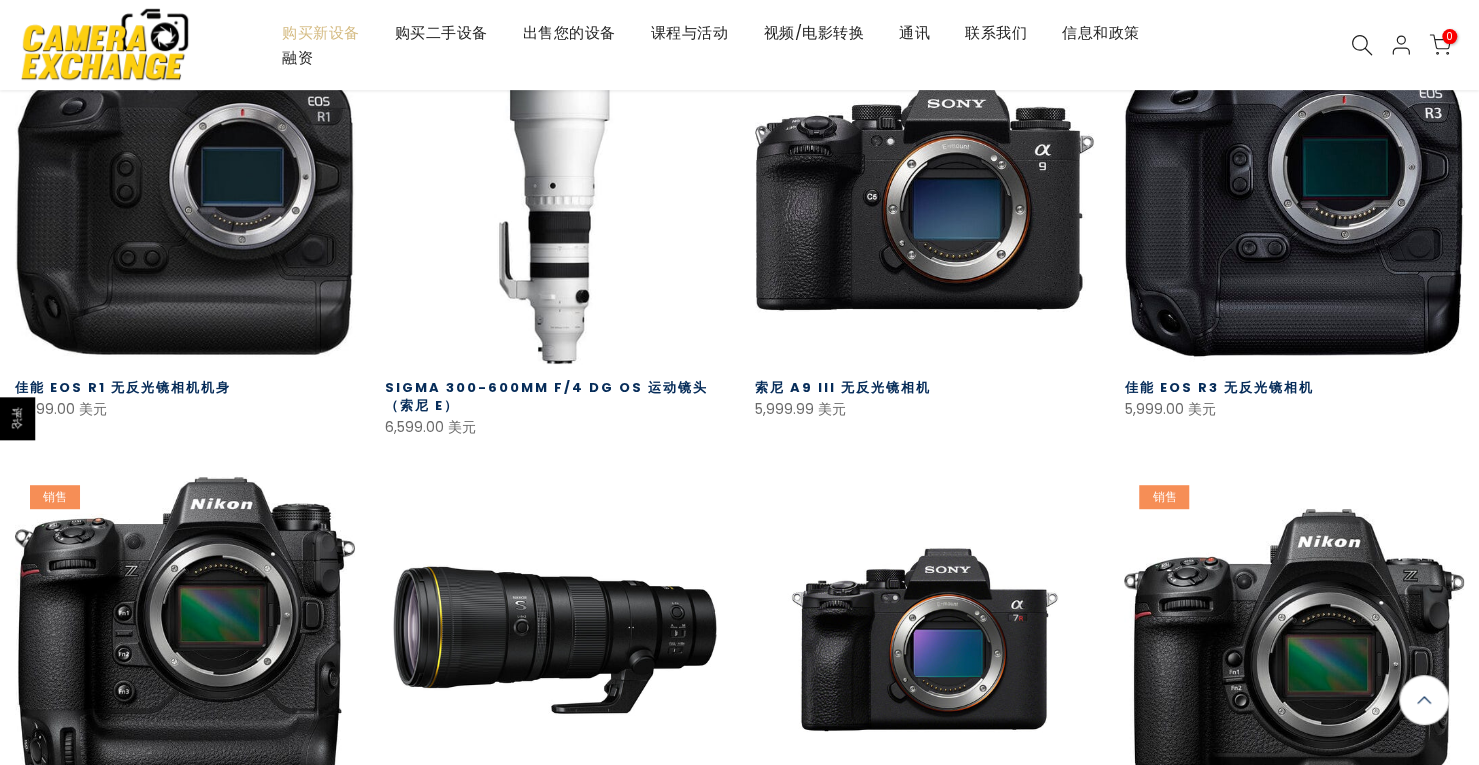 scroll, scrollTop: 458, scrollLeft: 0, axis: vertical 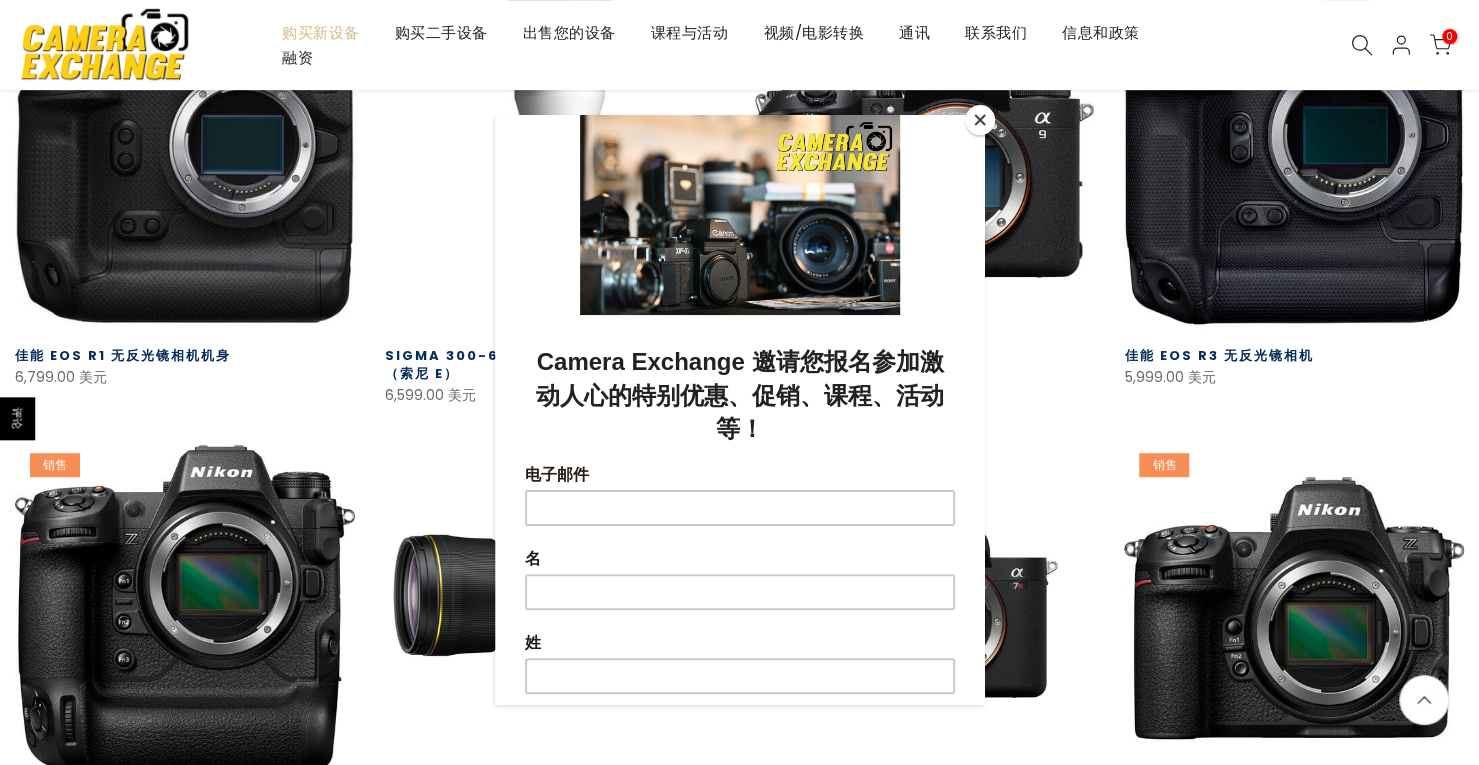 click at bounding box center (980, 120) 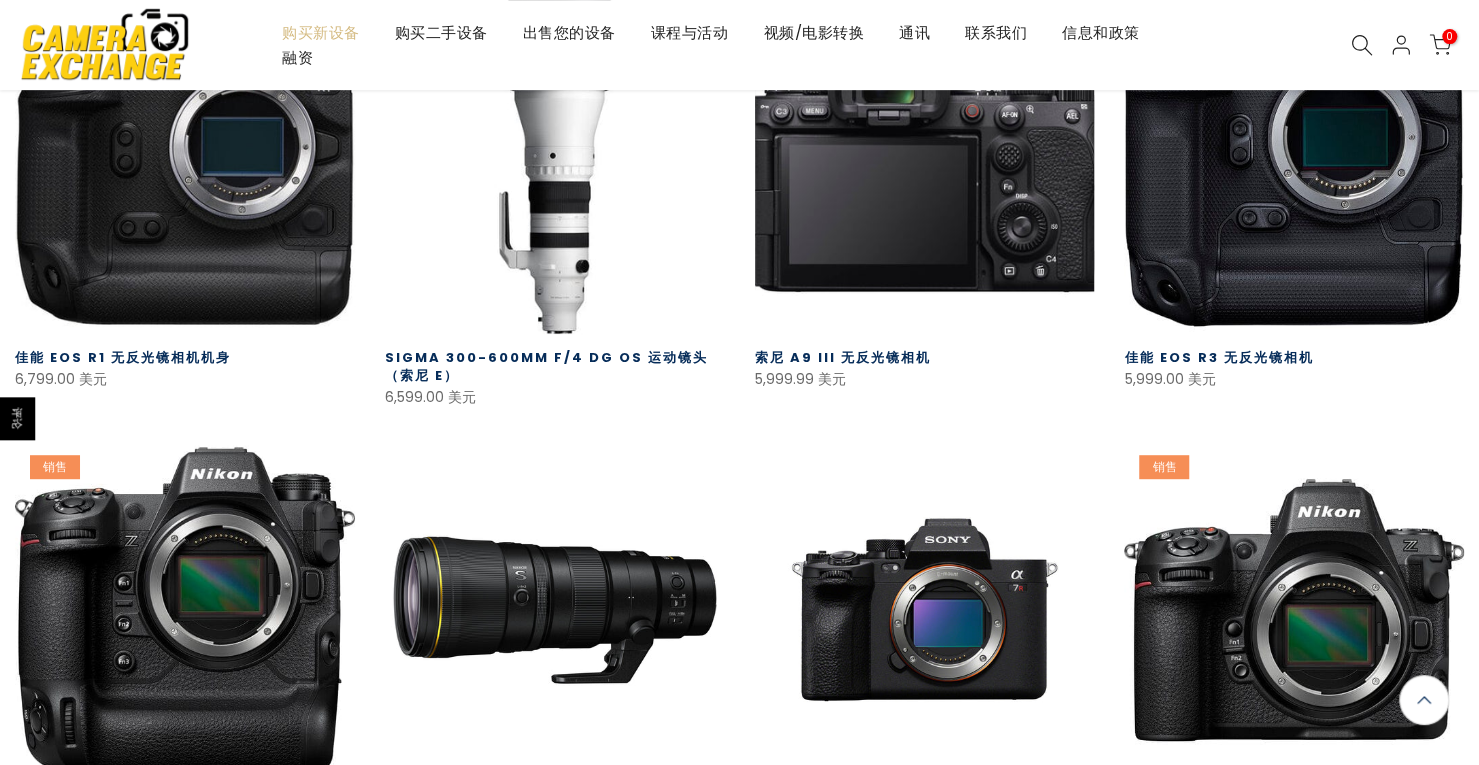 scroll, scrollTop: 460, scrollLeft: 0, axis: vertical 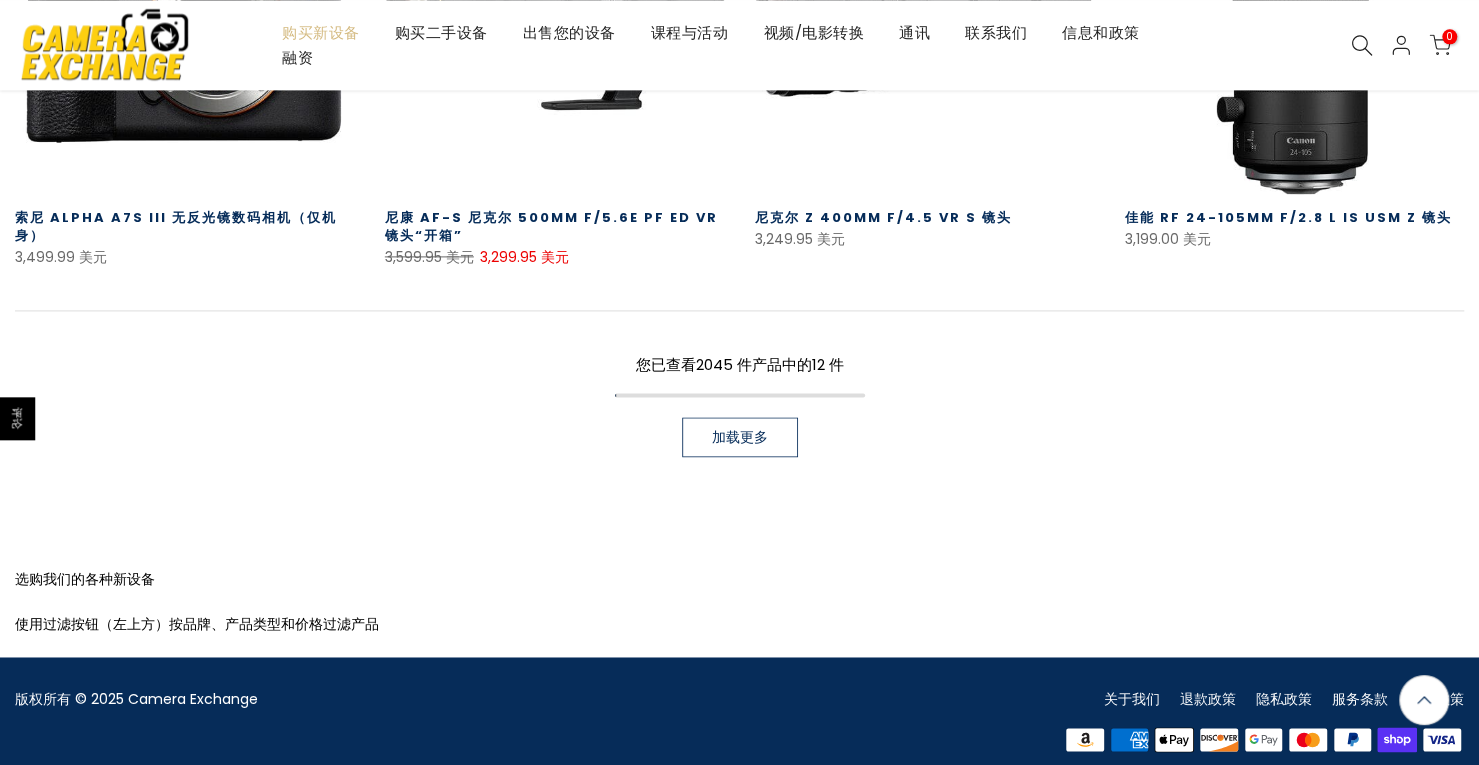 click on "加载更多" at bounding box center (740, 437) 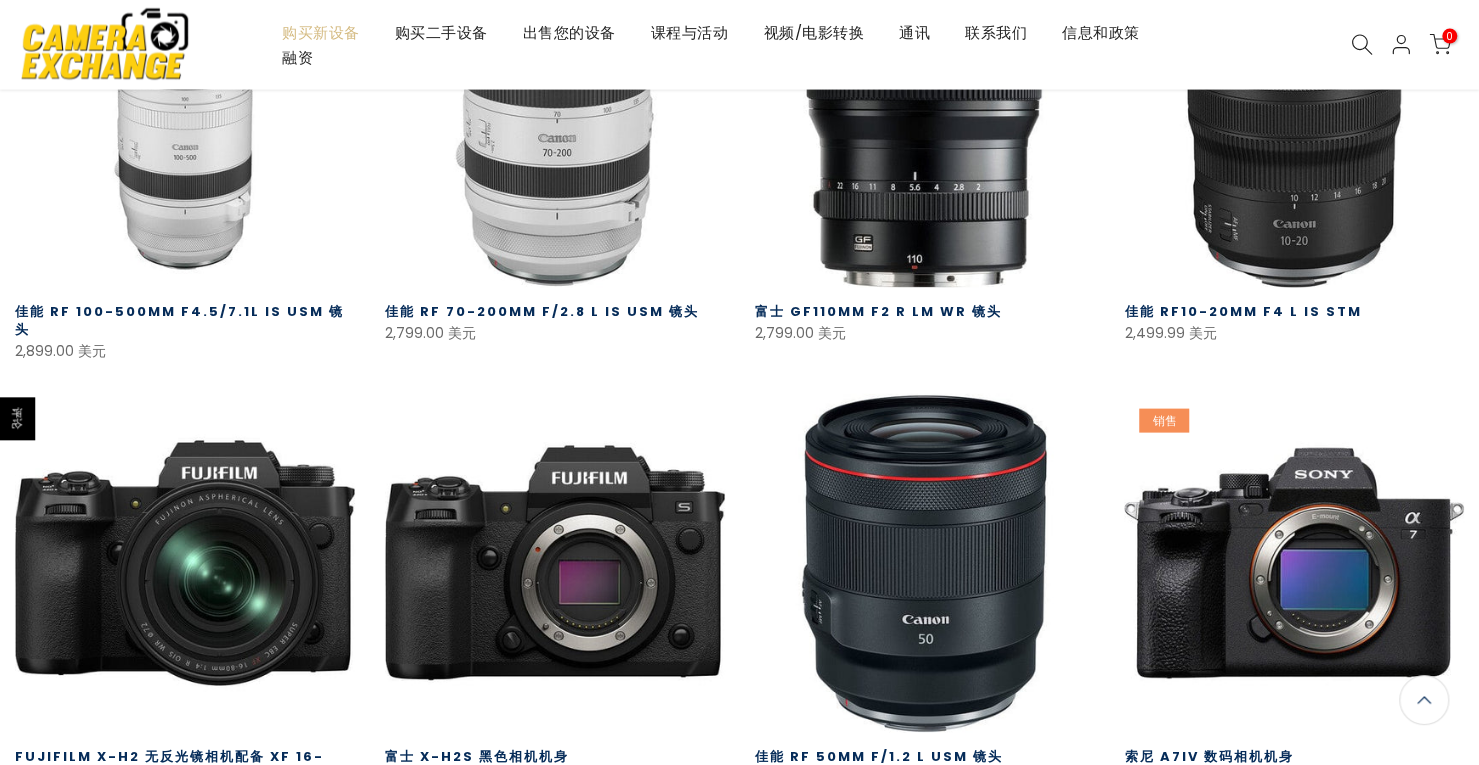 scroll, scrollTop: 2290, scrollLeft: 0, axis: vertical 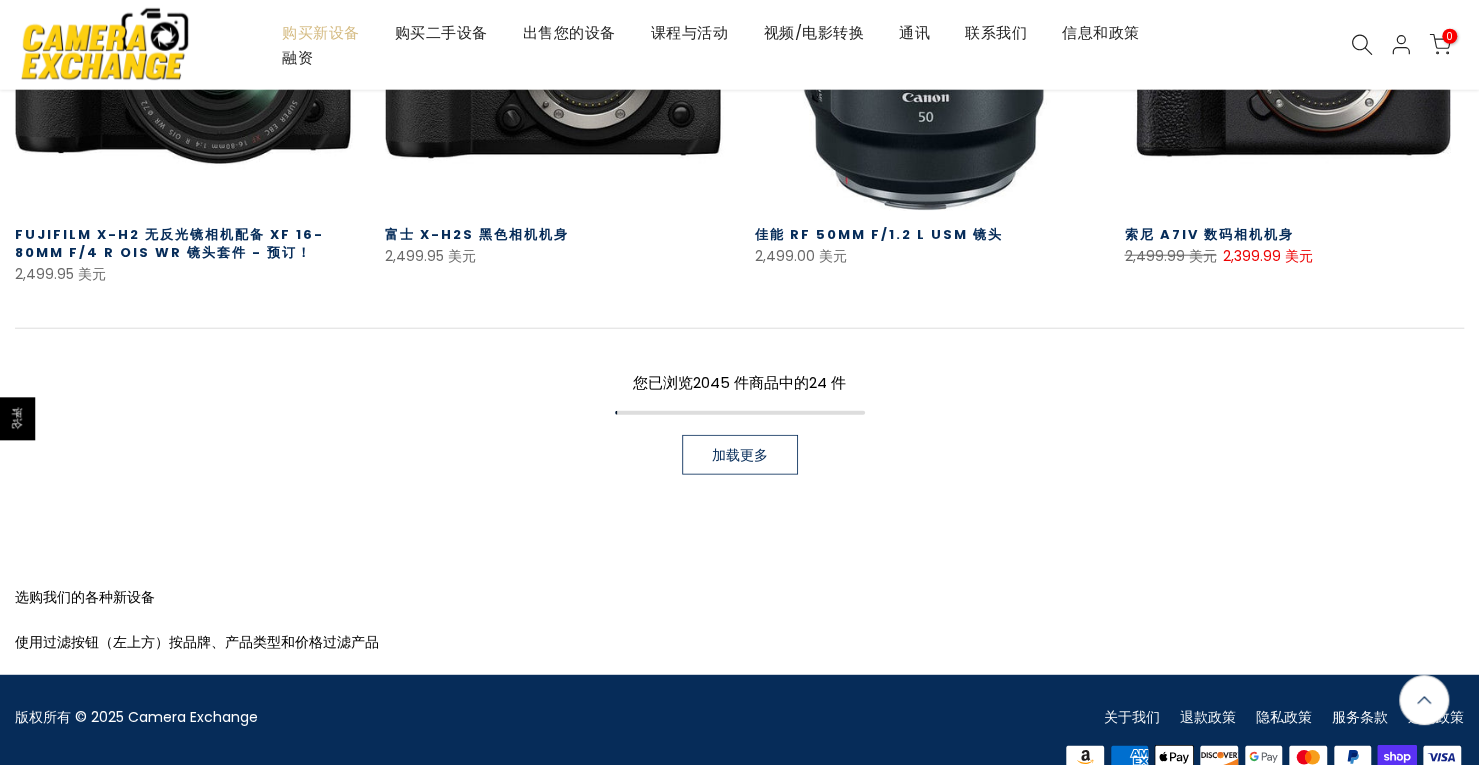click on "加载更多" at bounding box center (740, 455) 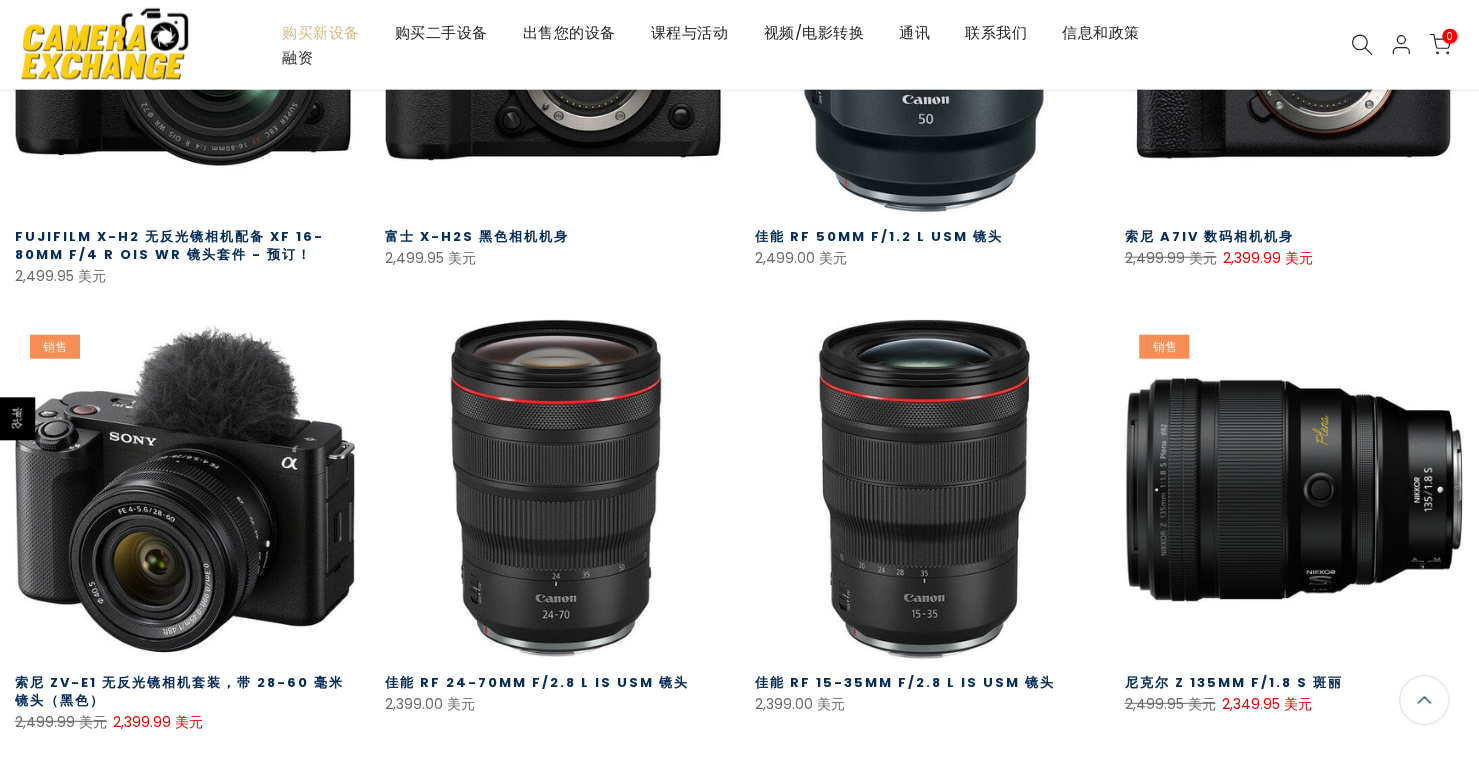 scroll, scrollTop: 2810, scrollLeft: 0, axis: vertical 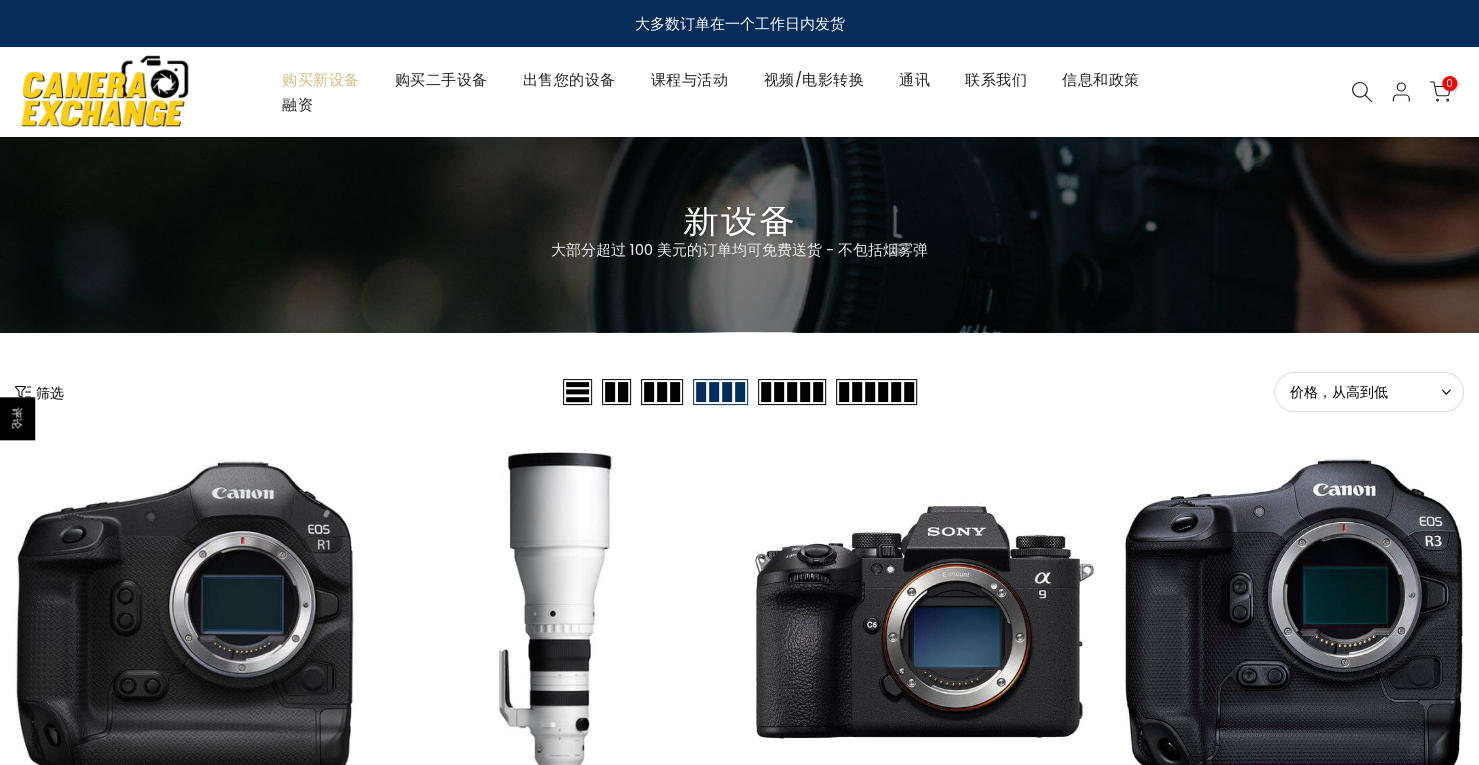 click on "购买新设备" at bounding box center (321, 79) 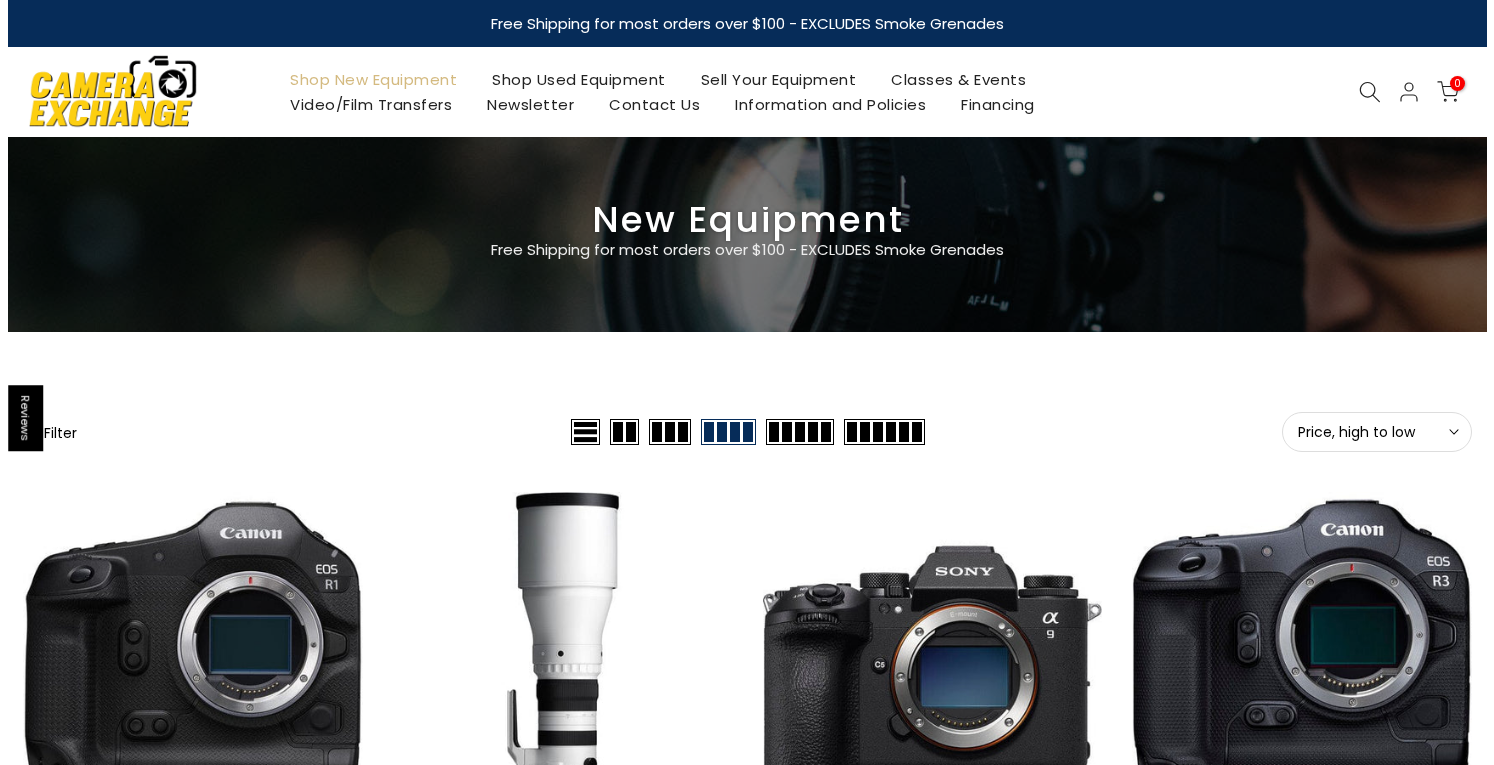 scroll, scrollTop: 0, scrollLeft: 0, axis: both 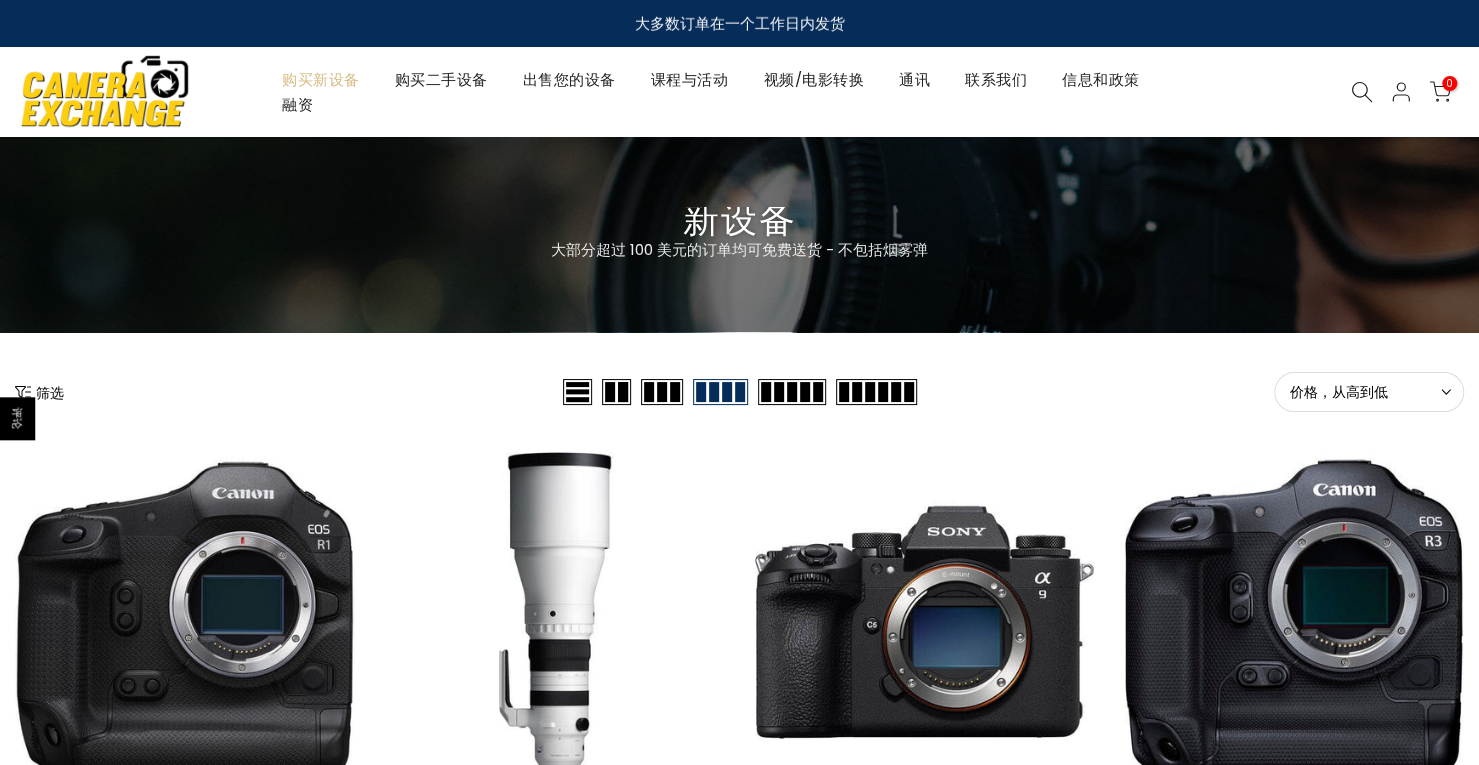 click on "筛选" at bounding box center (50, 393) 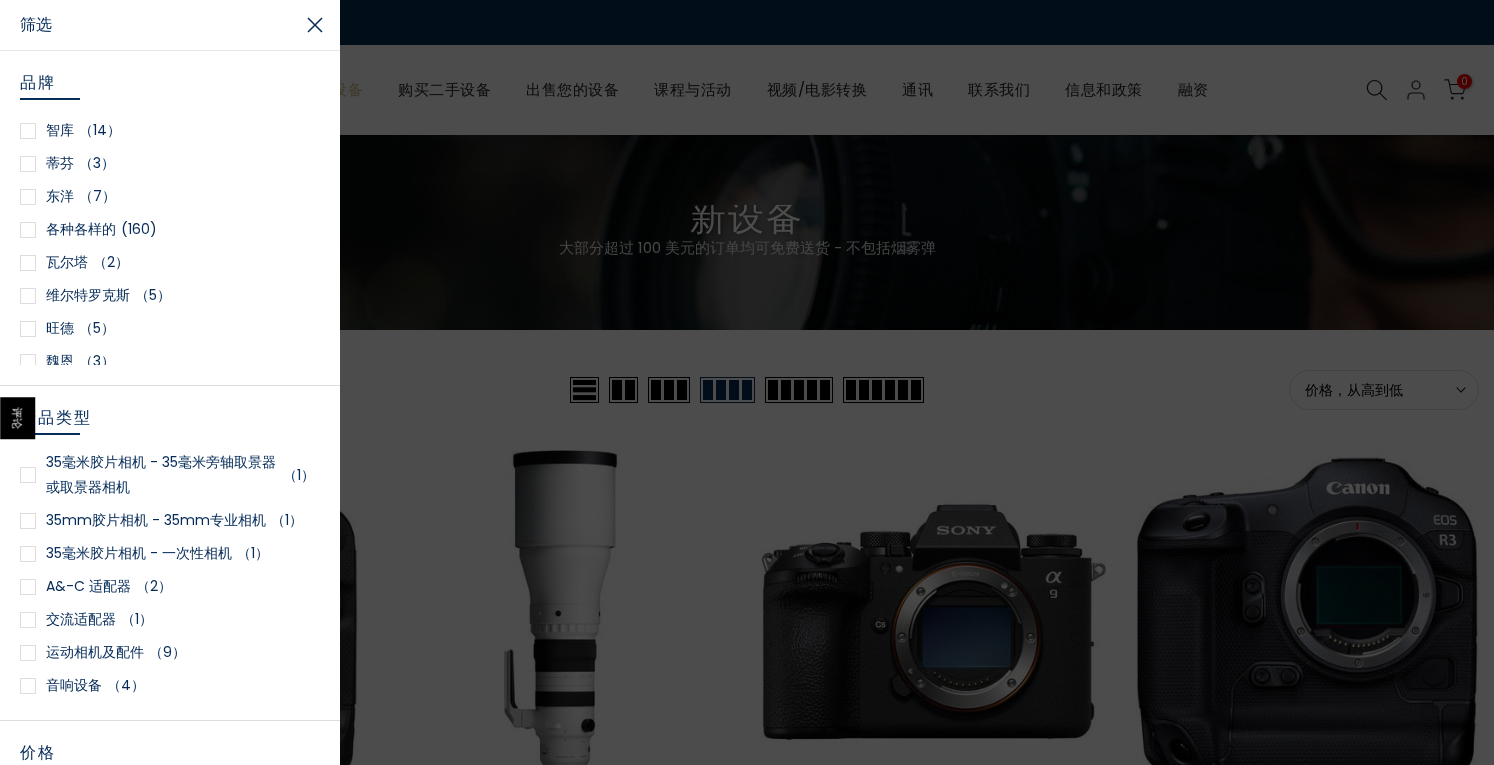 scroll, scrollTop: 3050, scrollLeft: 0, axis: vertical 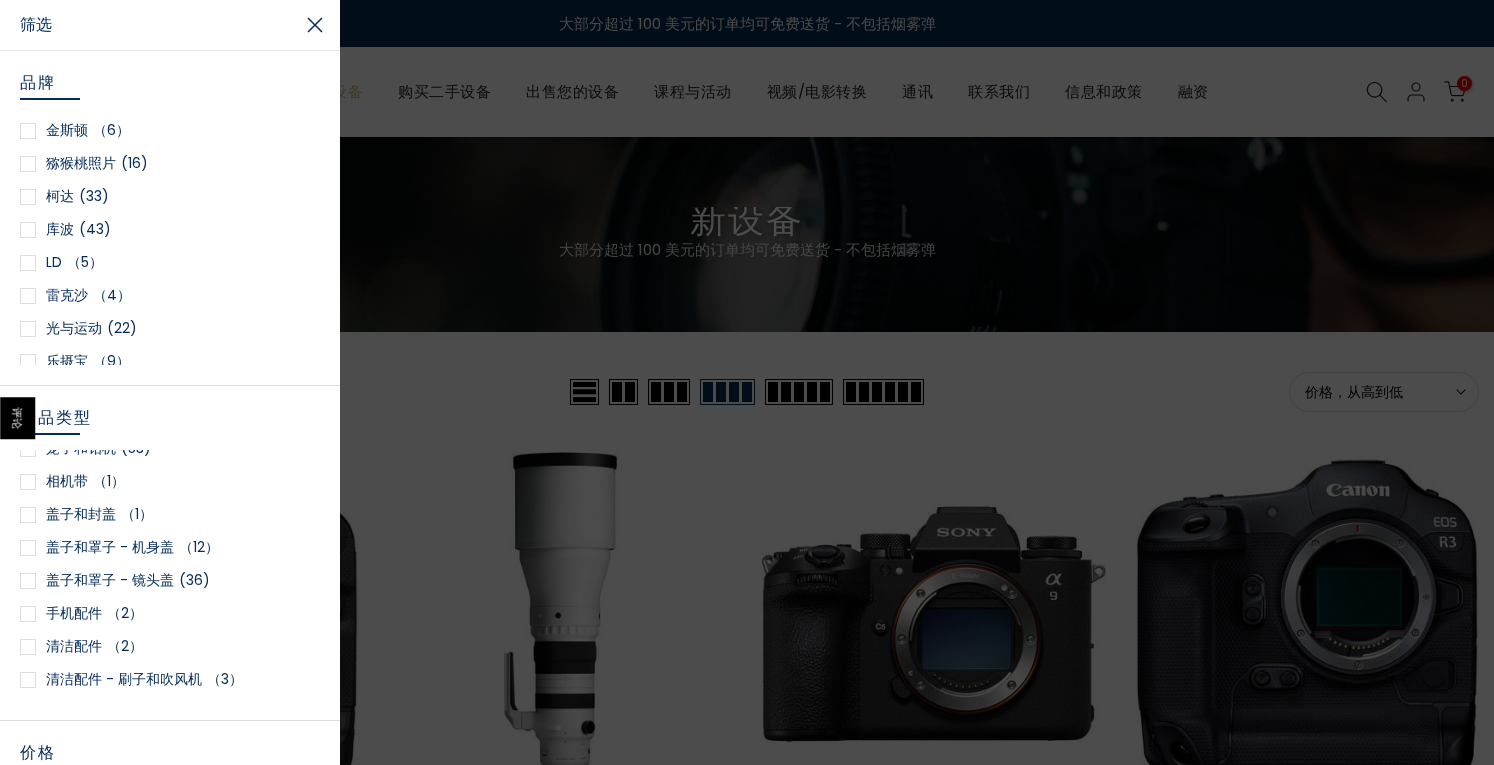 type 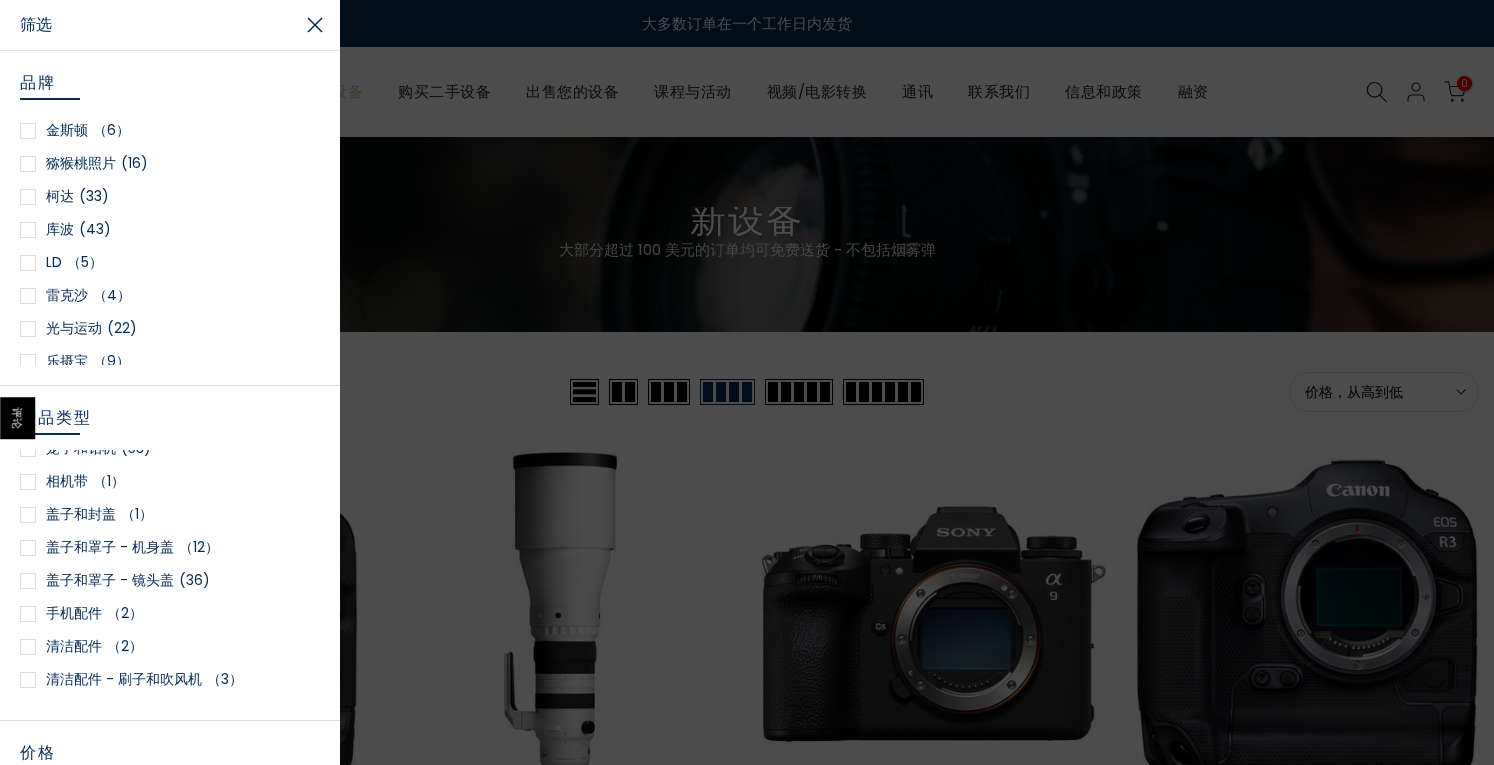 click on "柯达 (33)" at bounding box center (170, 196) 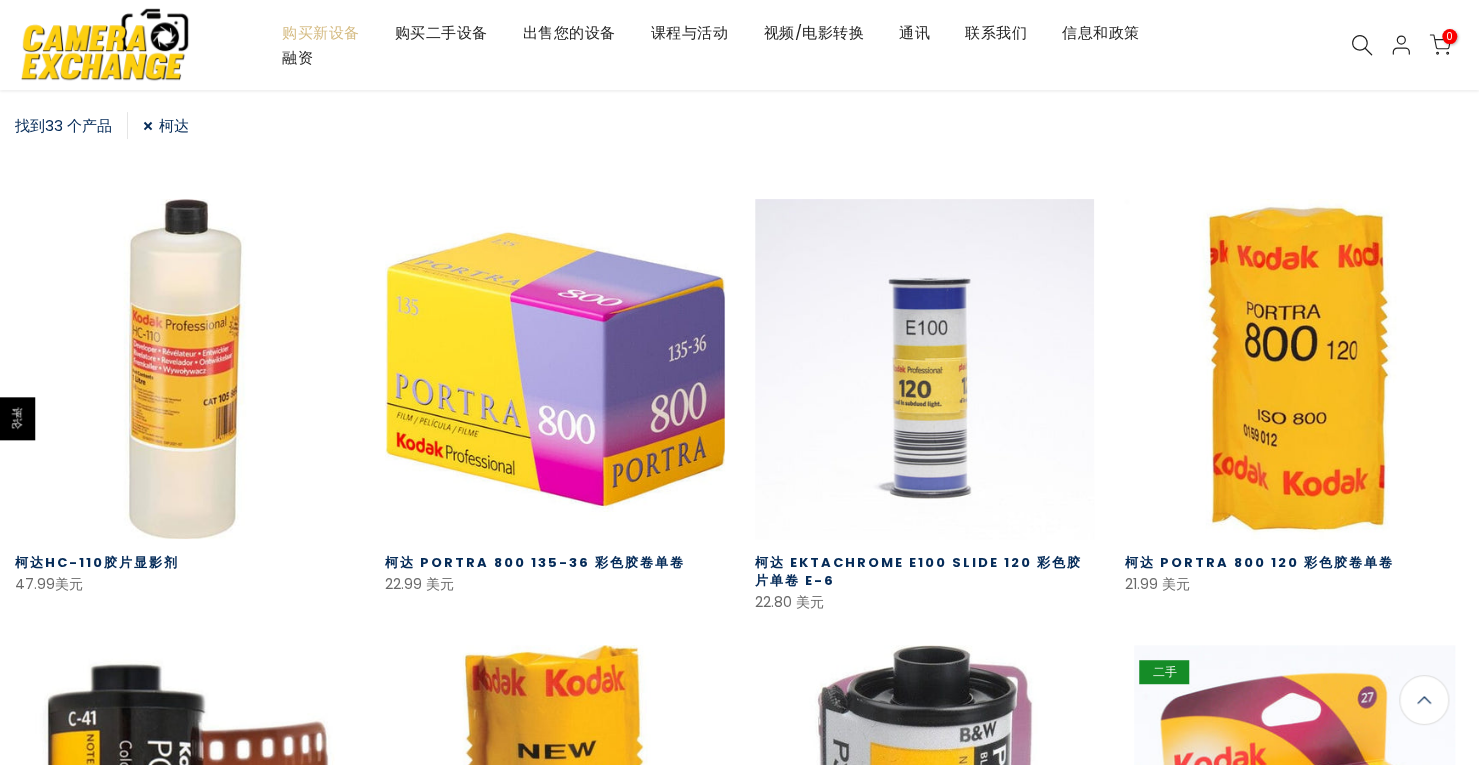 scroll, scrollTop: 352, scrollLeft: 0, axis: vertical 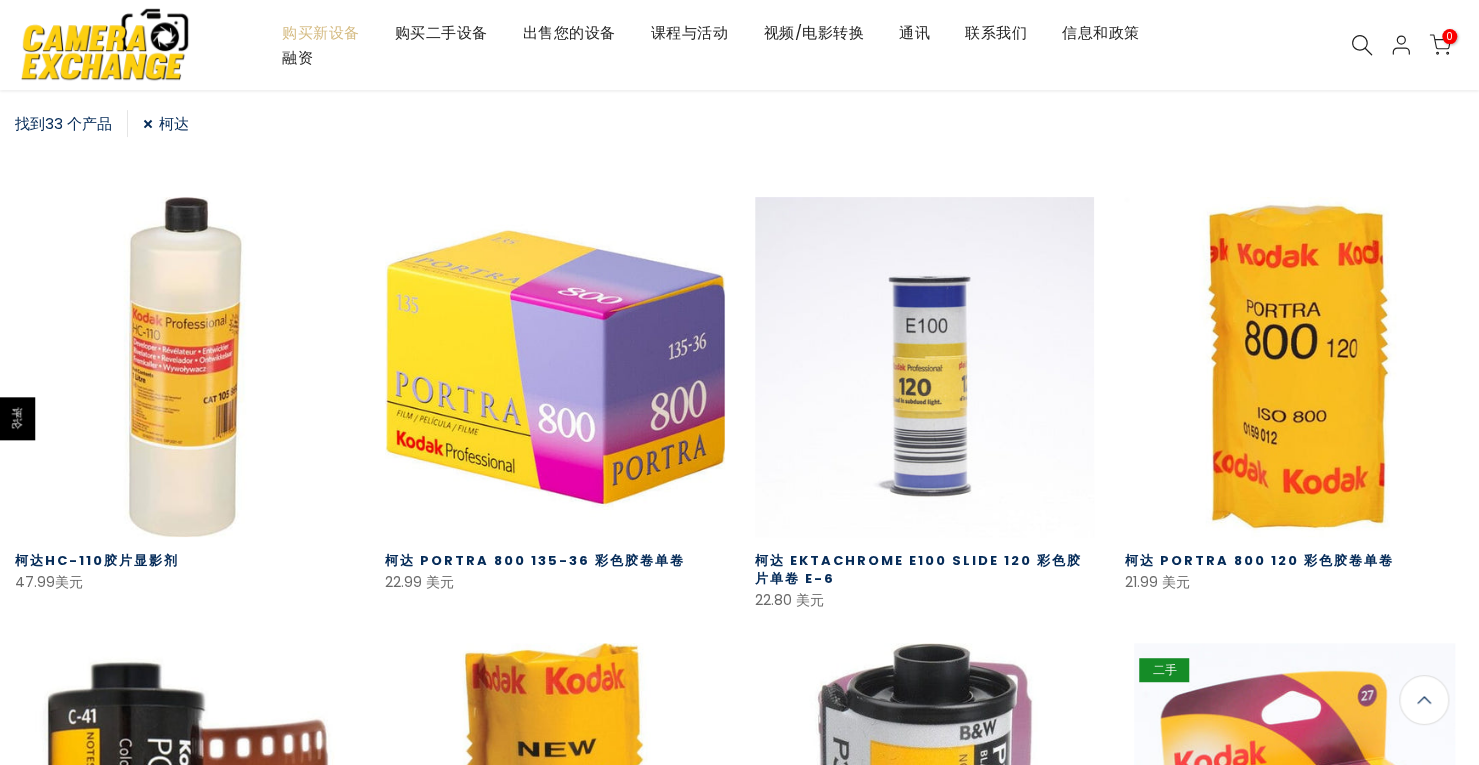 click on "33 个产品" at bounding box center (78, 123) 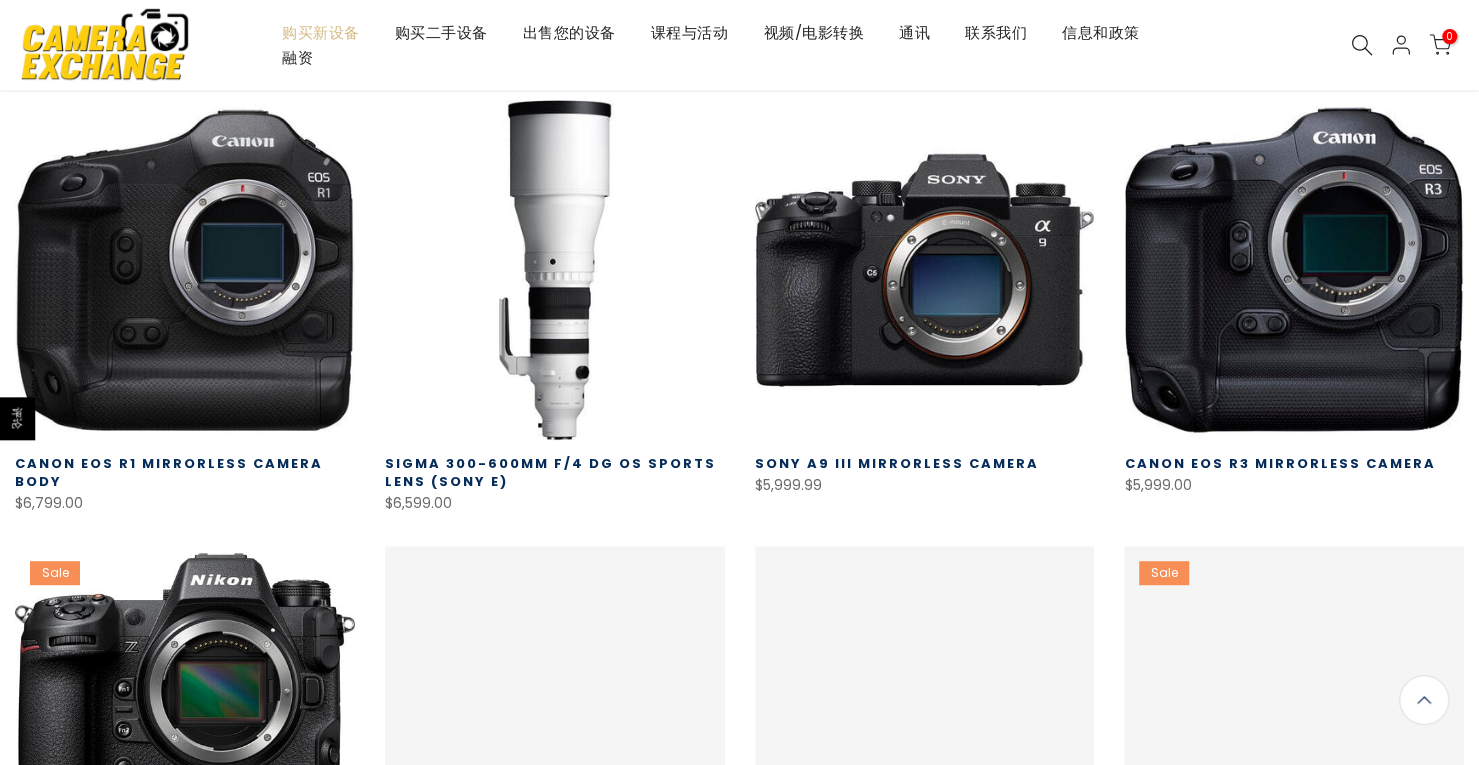 click on "购买新设备" at bounding box center [321, 32] 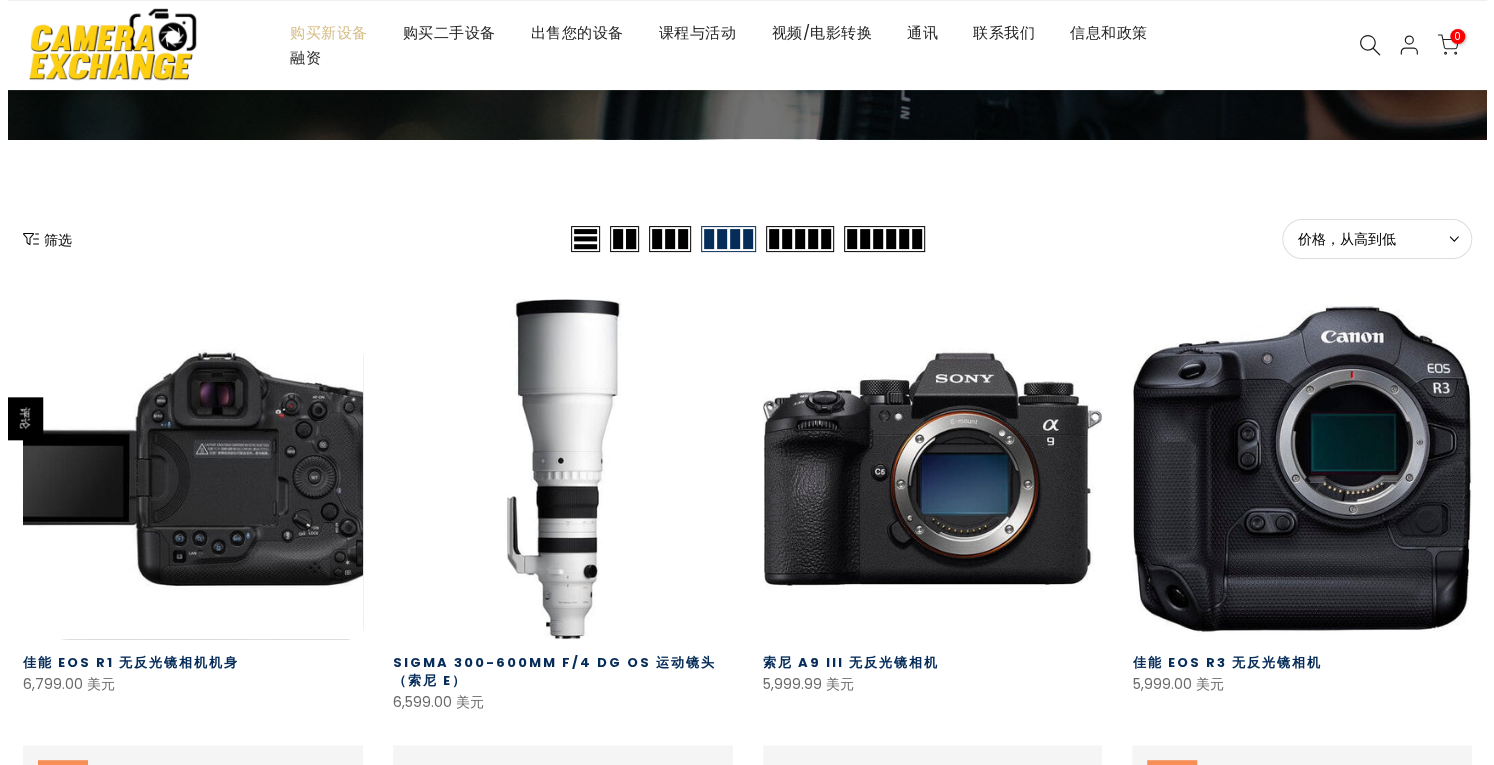 scroll, scrollTop: 300, scrollLeft: 0, axis: vertical 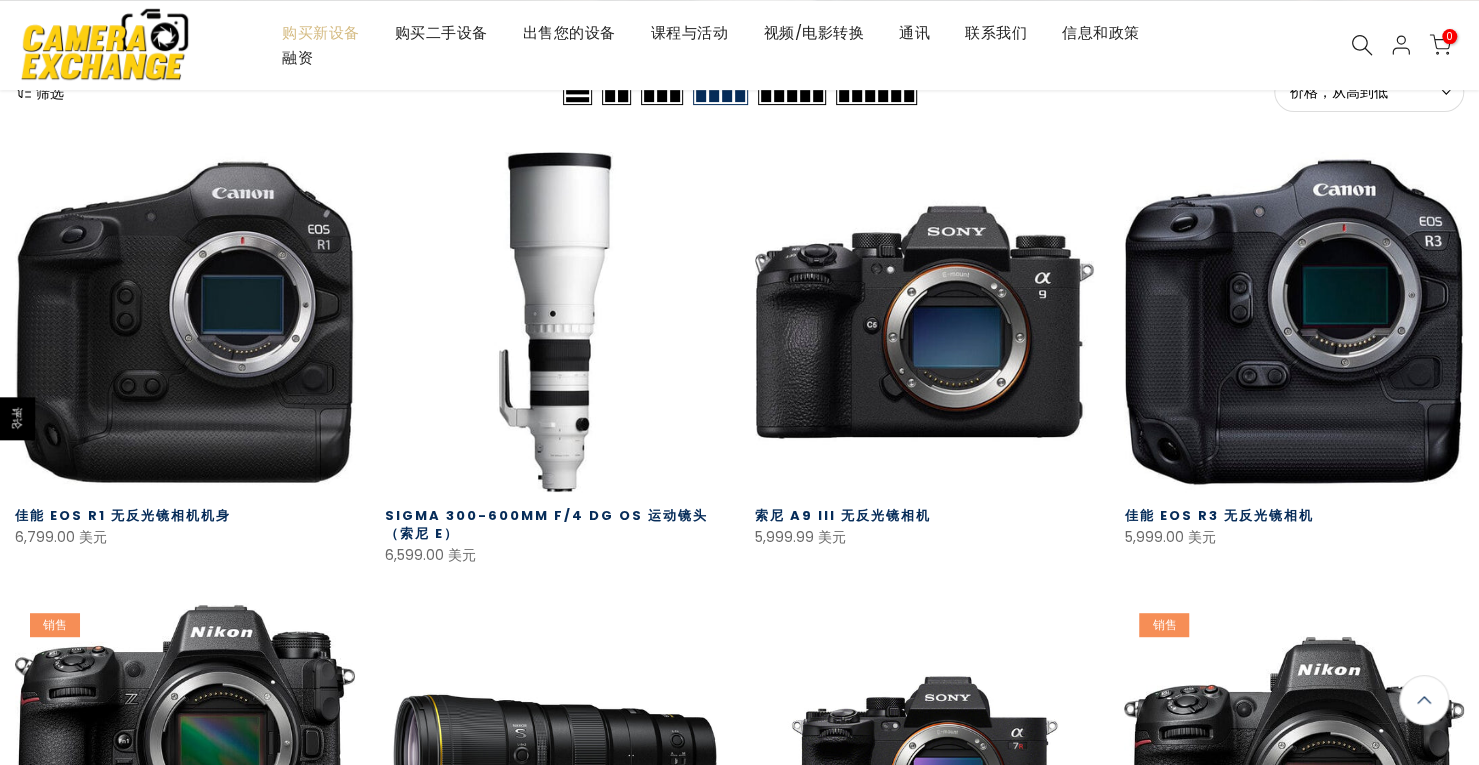 click on "筛选" at bounding box center (50, 93) 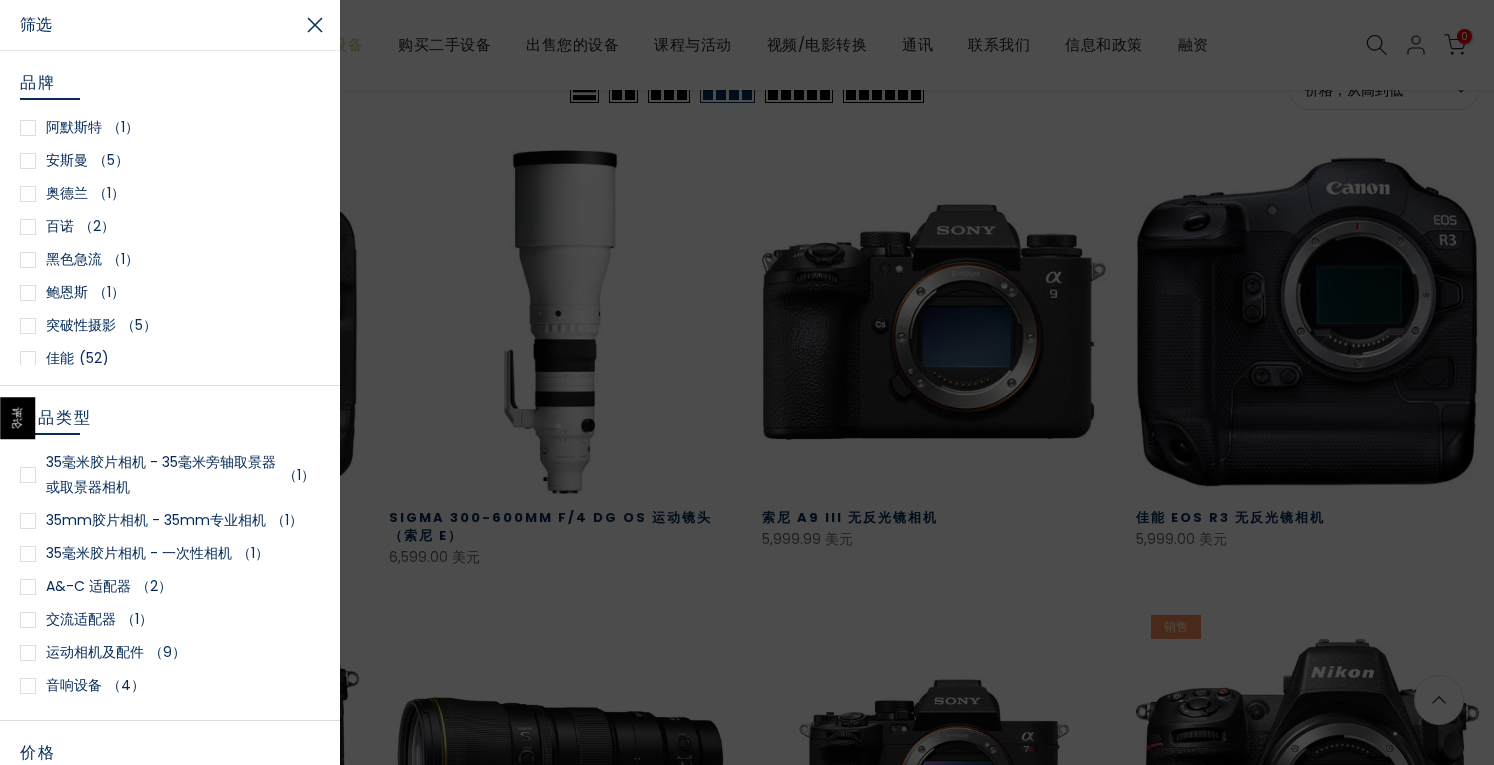 scroll, scrollTop: 299, scrollLeft: 0, axis: vertical 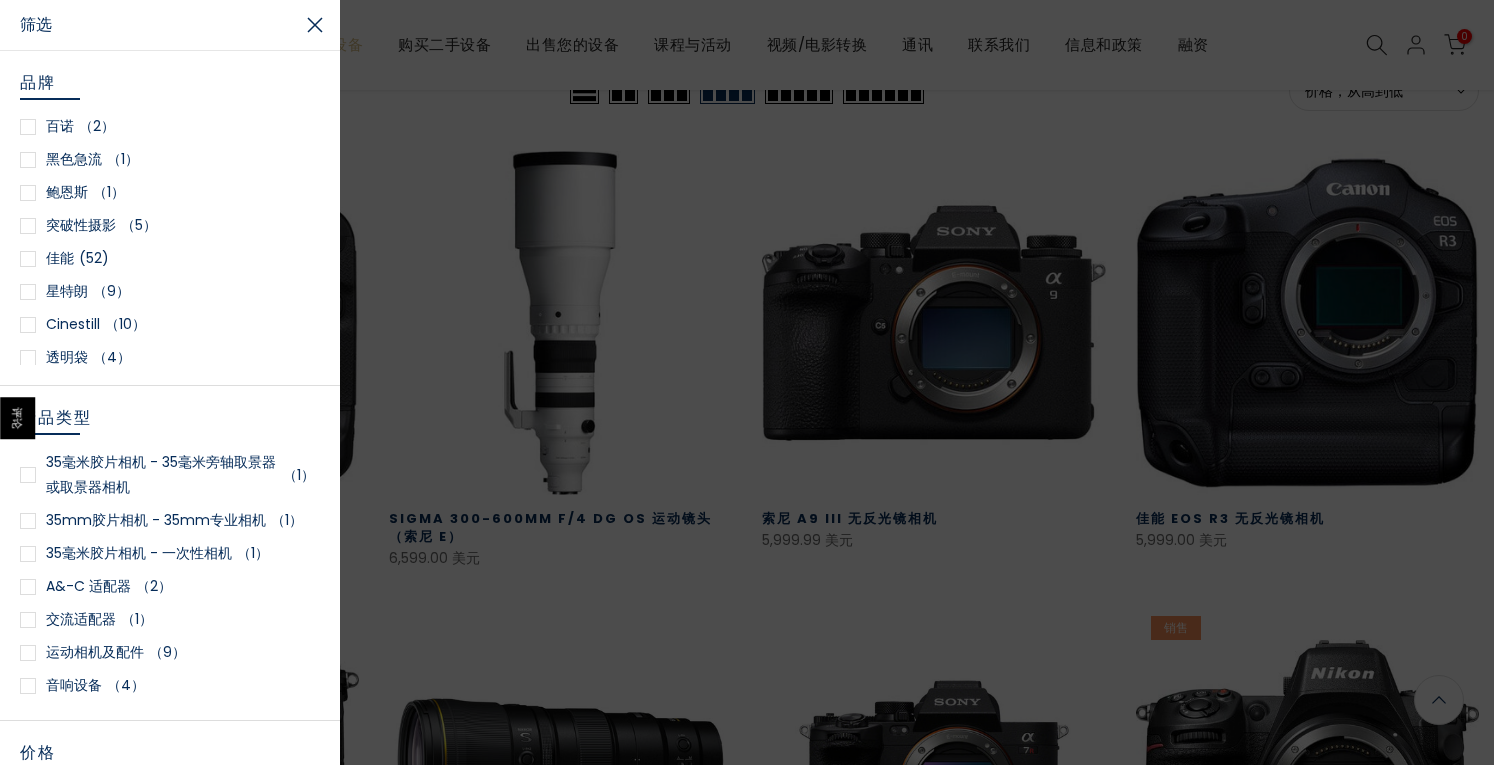 type 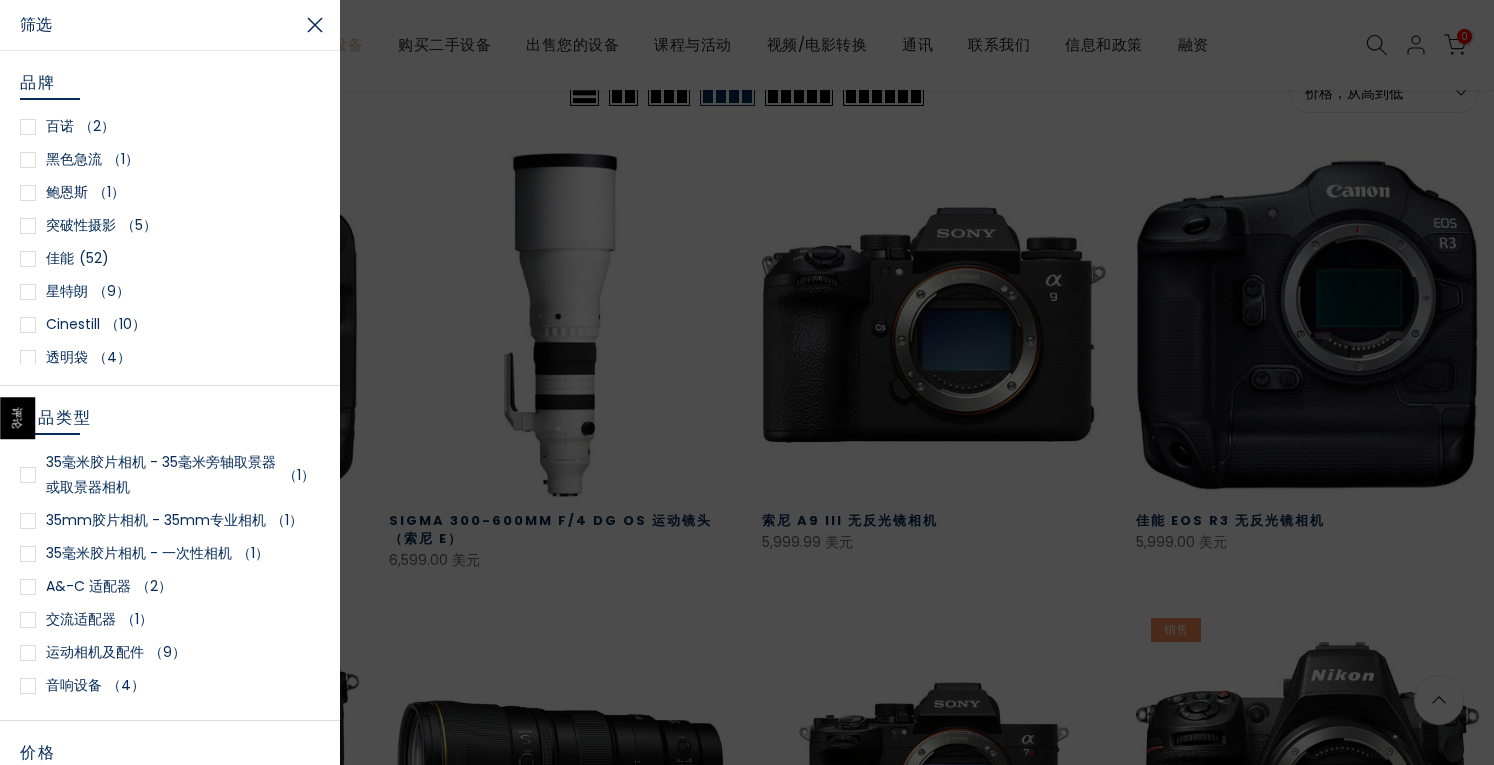 click at bounding box center [28, 259] 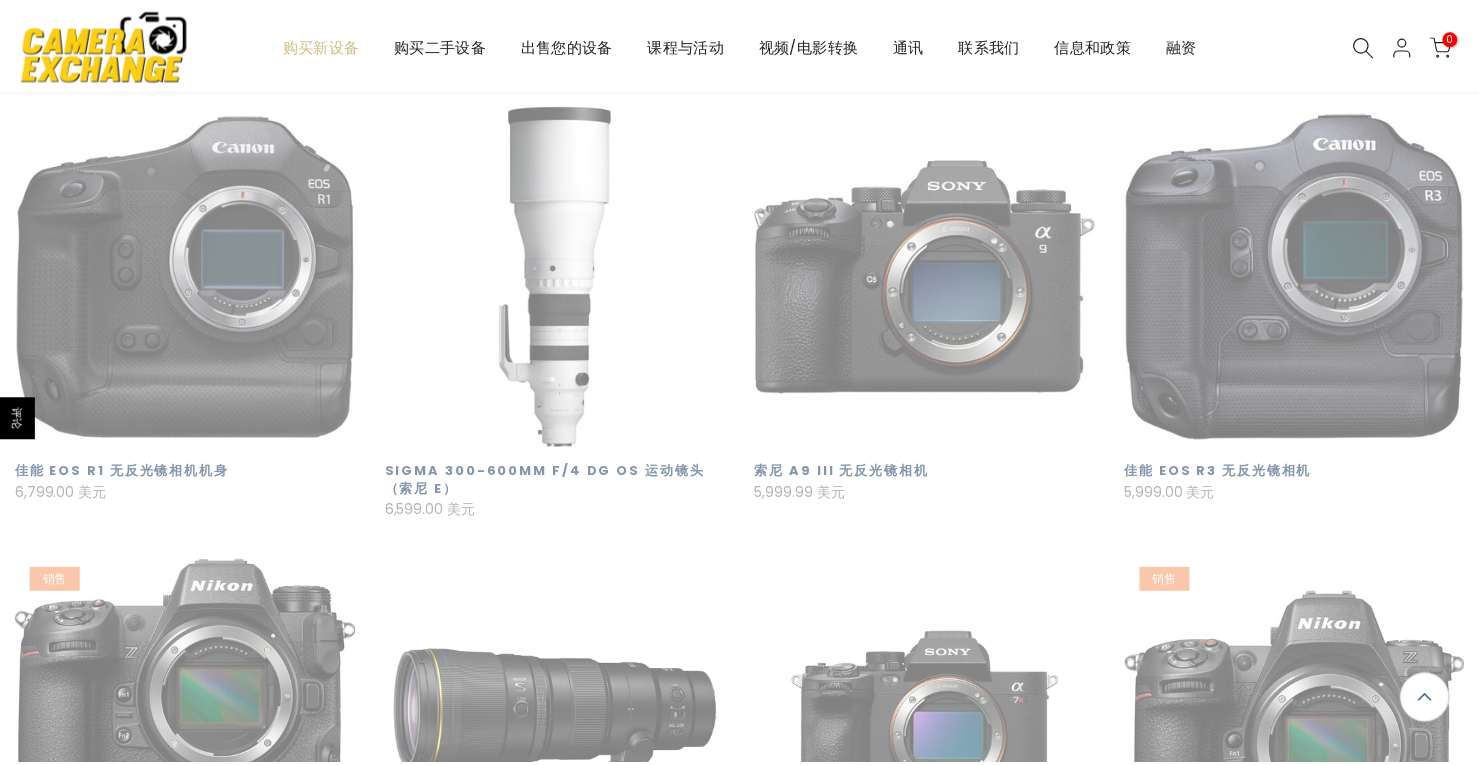 scroll, scrollTop: 352, scrollLeft: 0, axis: vertical 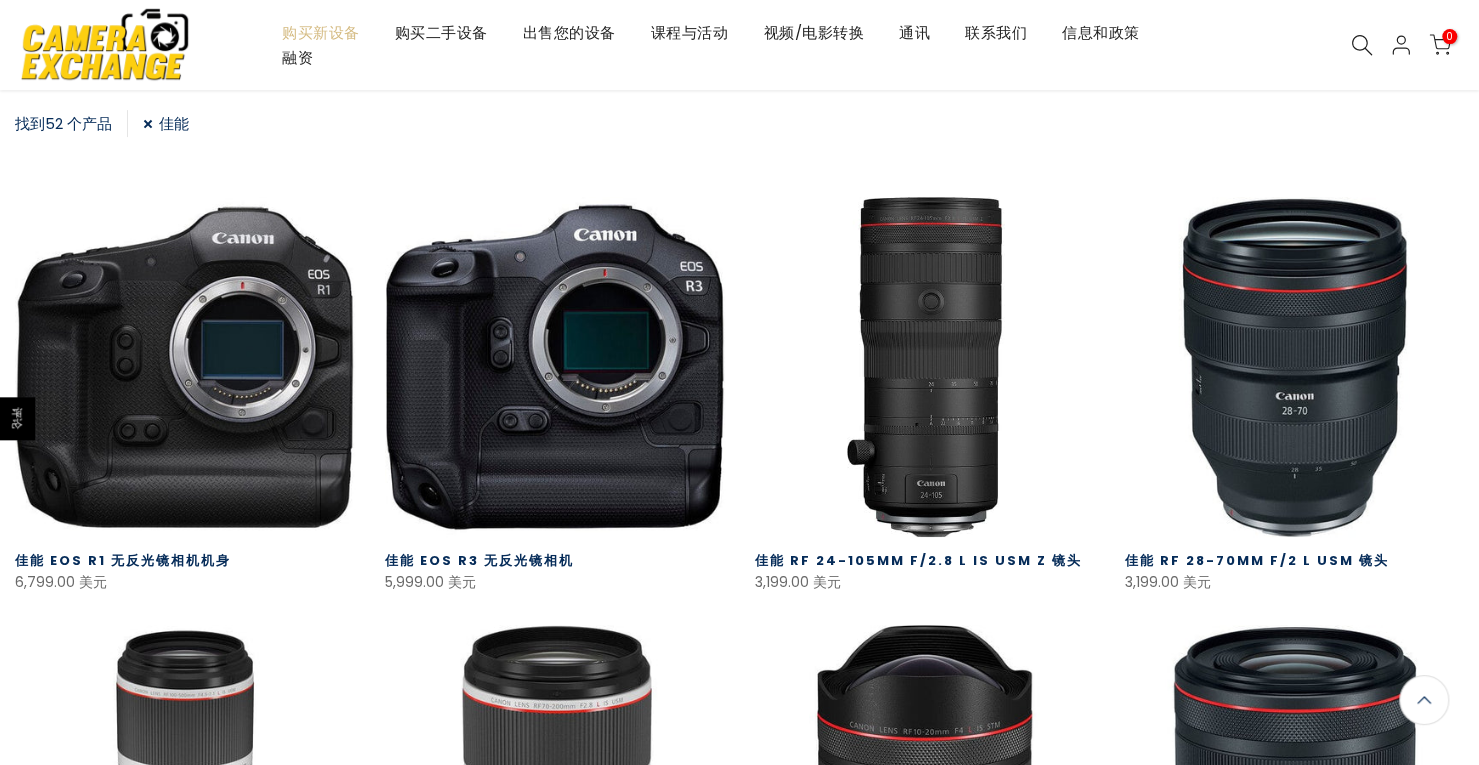 click on "佳能" at bounding box center (166, 123) 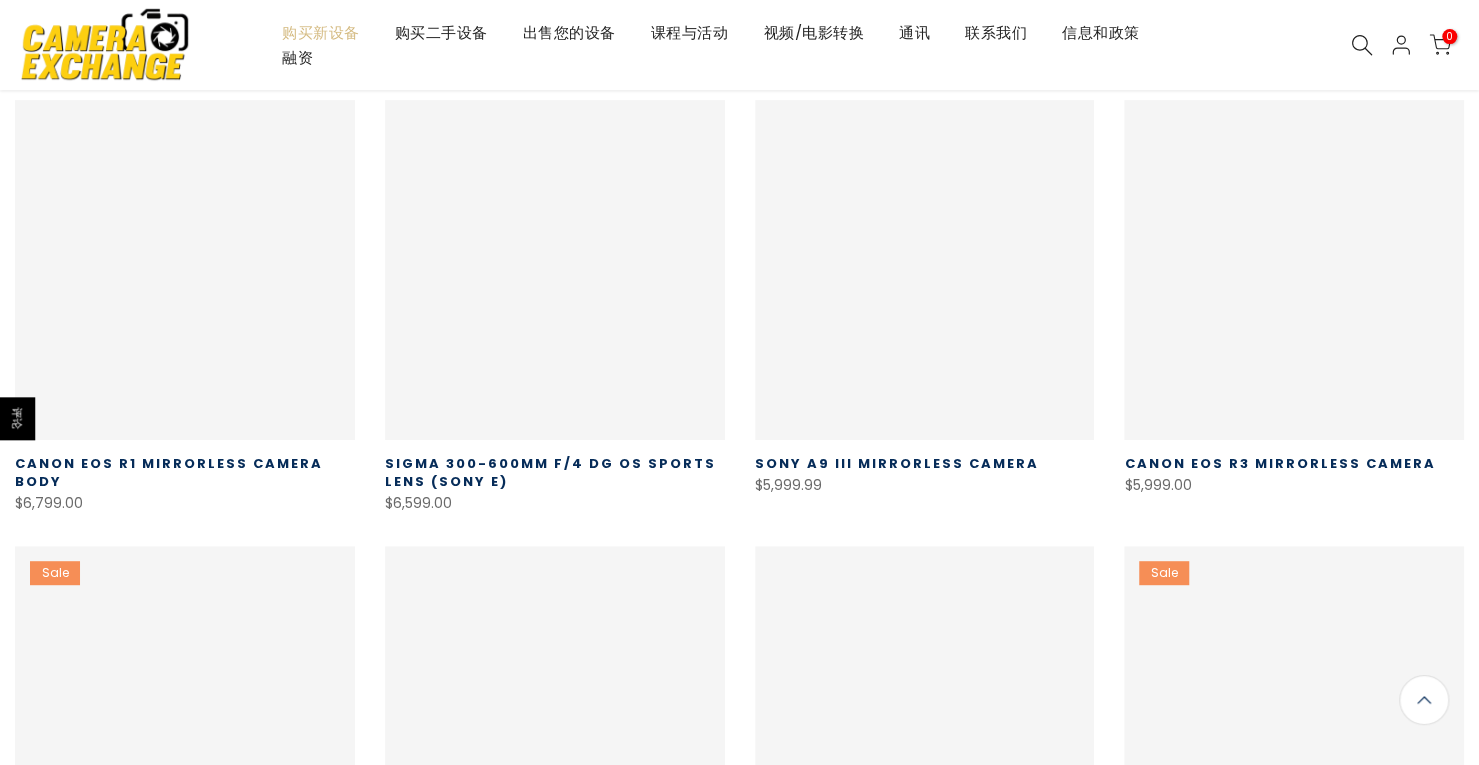 click at bounding box center [185, 270] 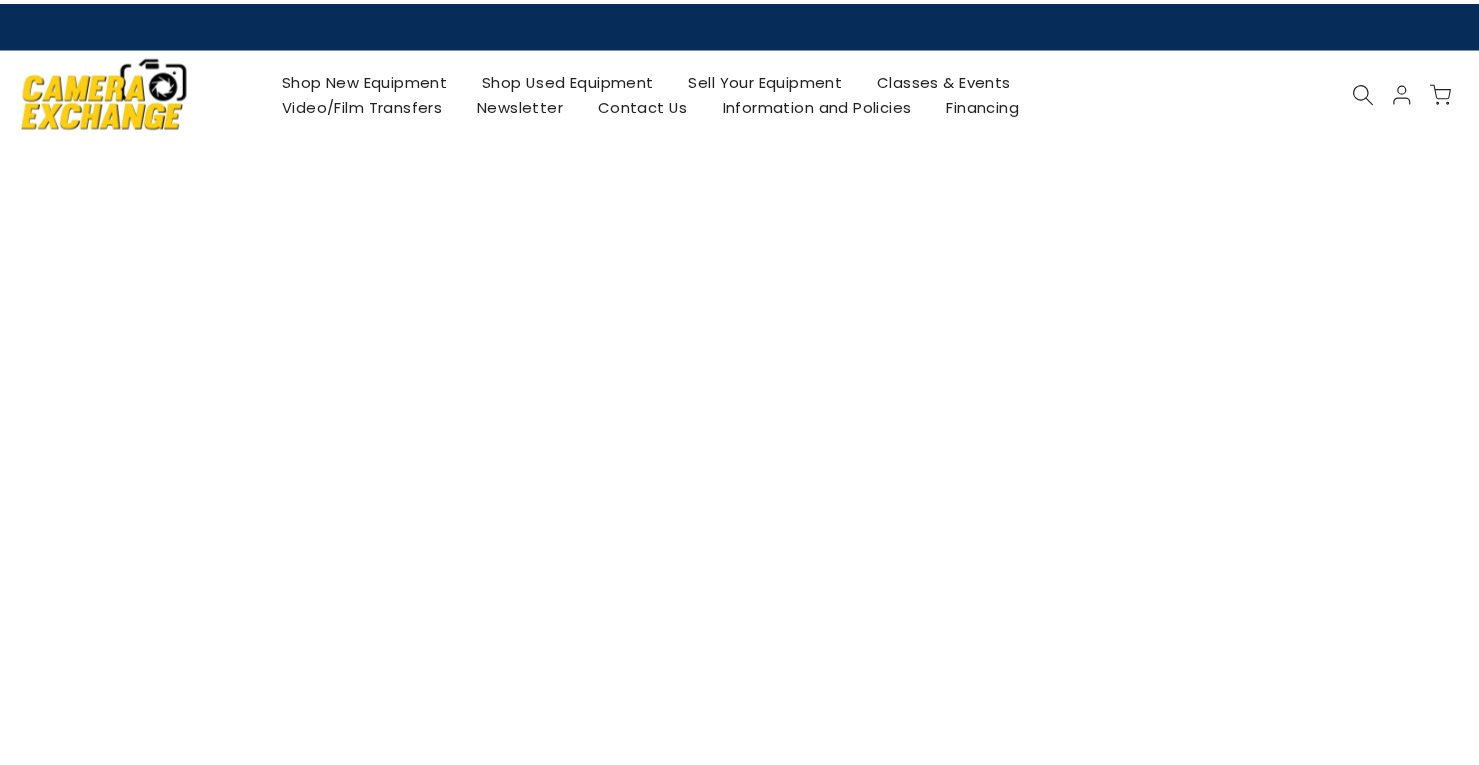 scroll, scrollTop: 0, scrollLeft: 0, axis: both 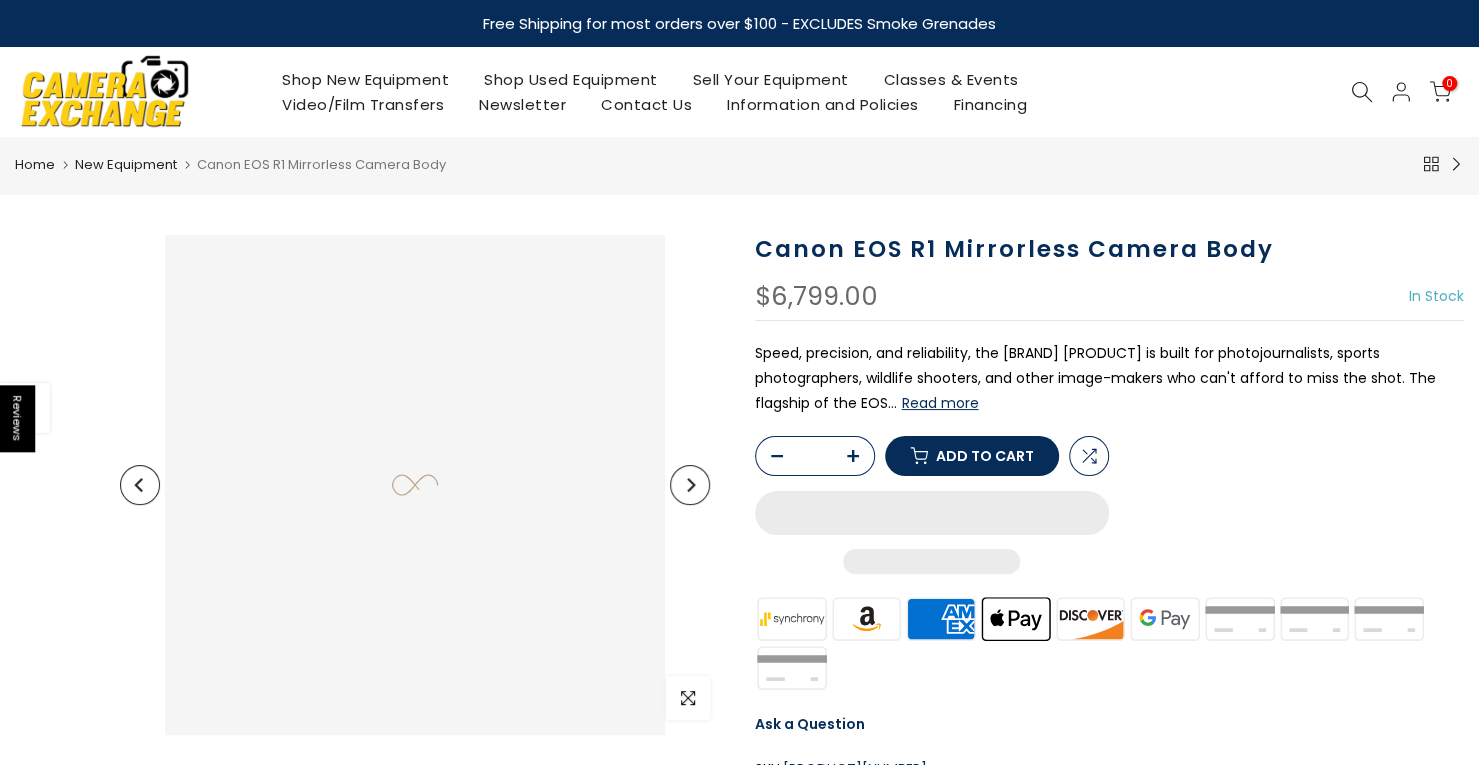 click on "Shop New Equipment" at bounding box center (366, 79) 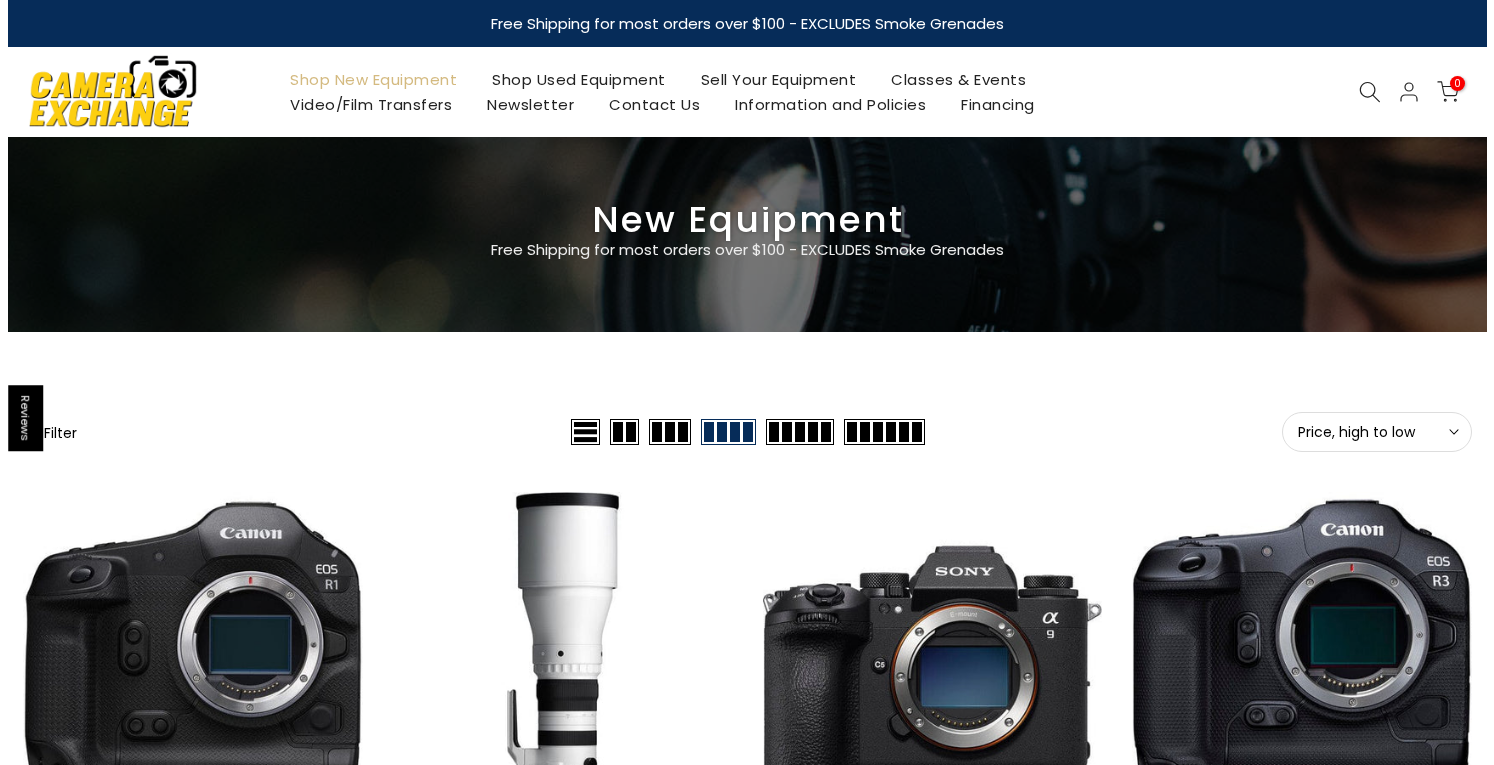 scroll, scrollTop: 0, scrollLeft: 0, axis: both 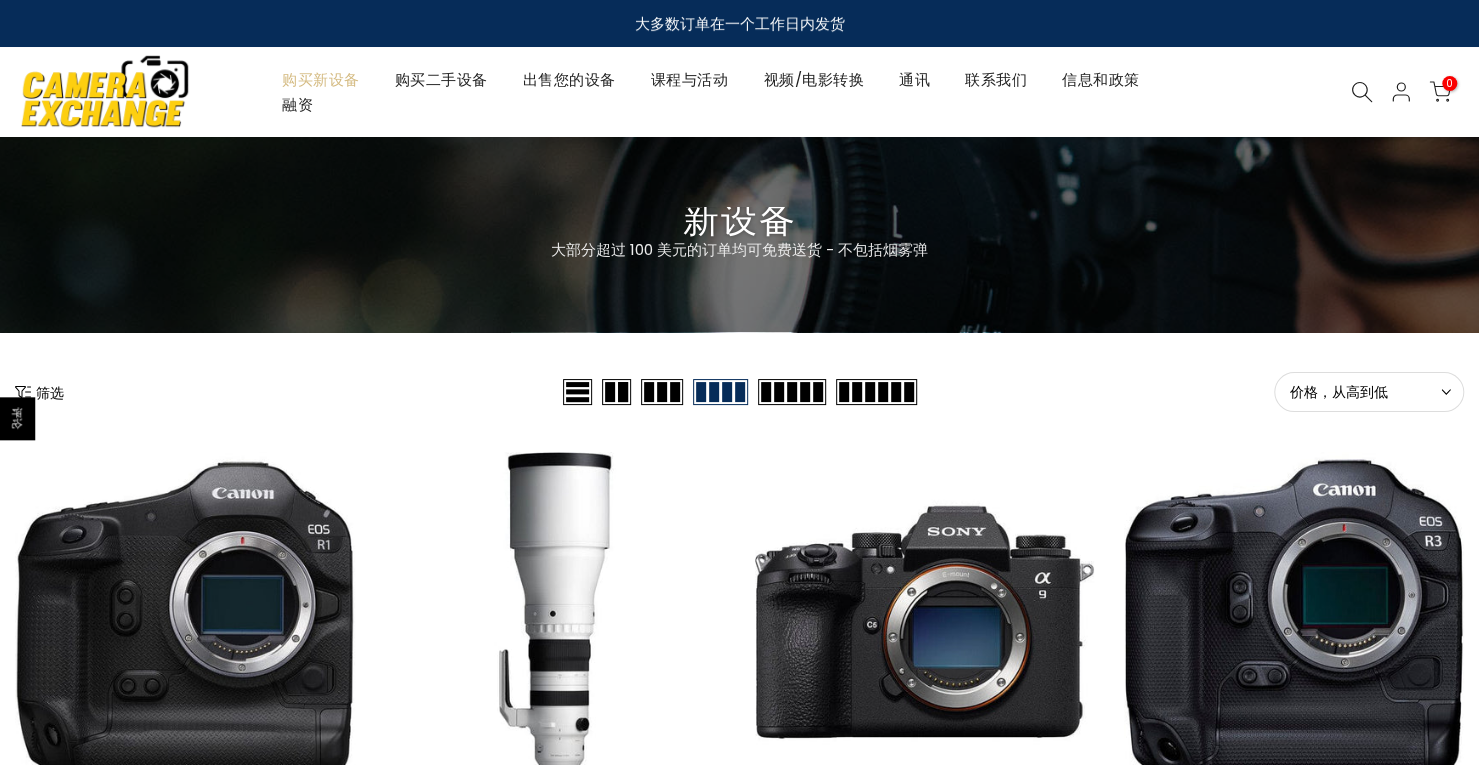 click on "筛选" at bounding box center [286, 392] 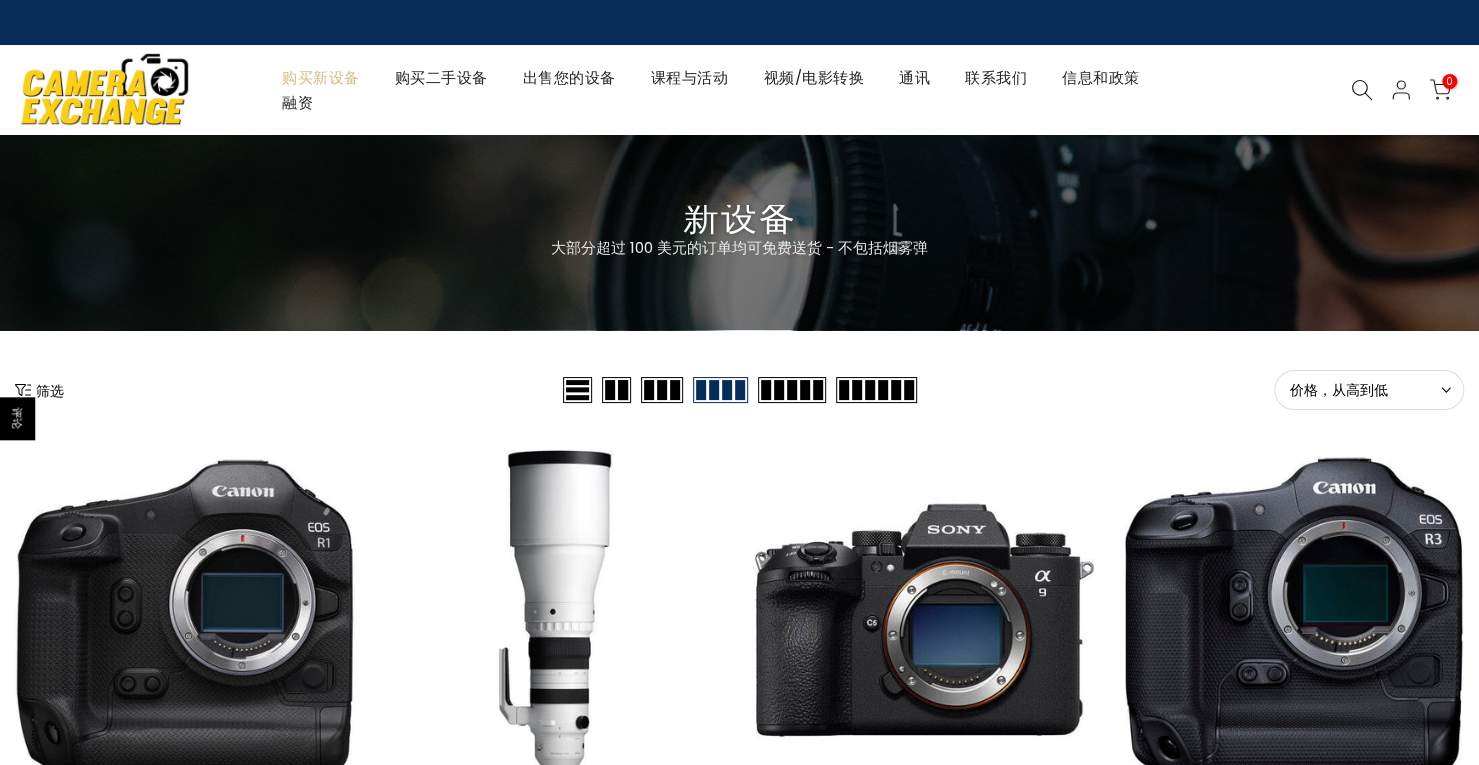 click on "筛选" at bounding box center (50, 391) 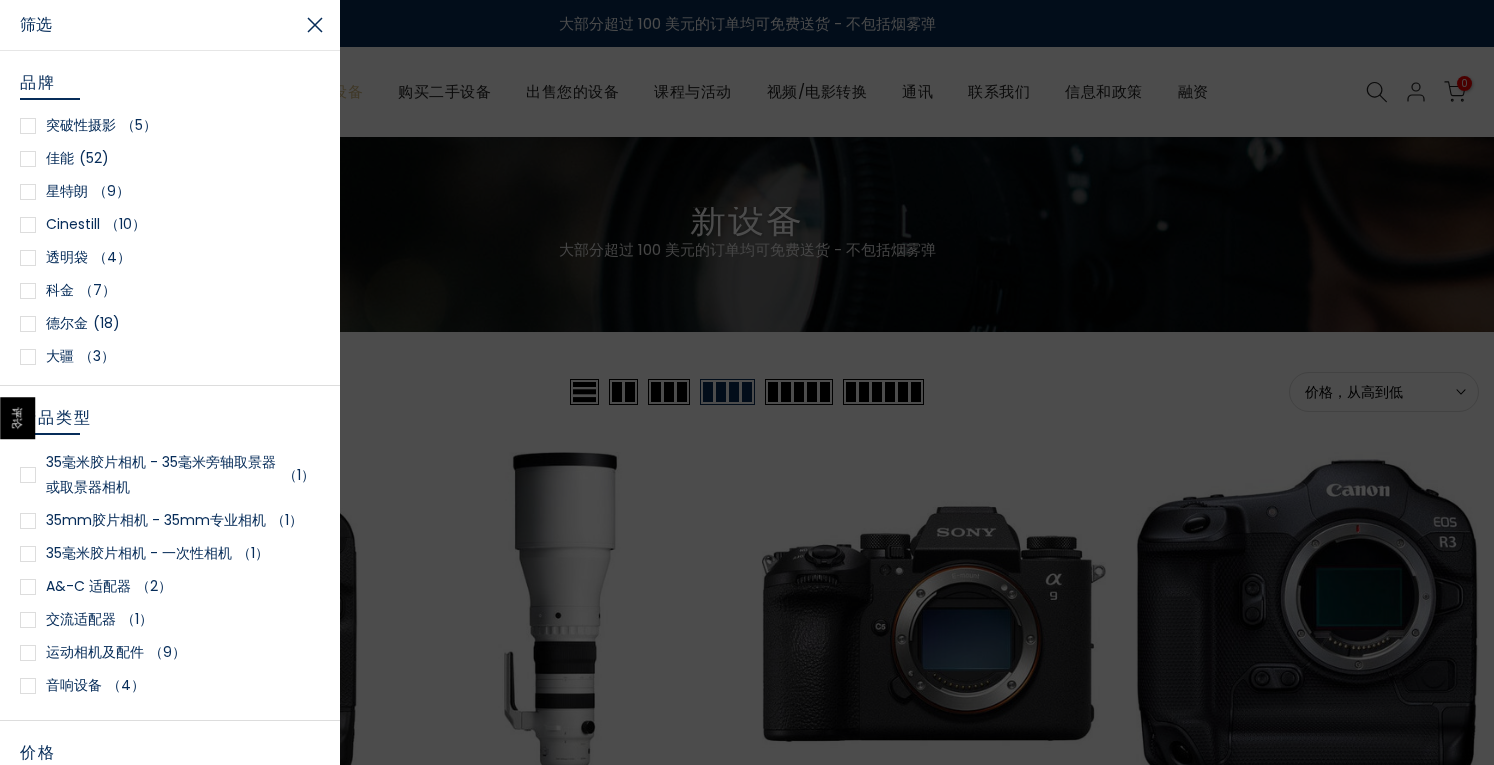 scroll, scrollTop: 300, scrollLeft: 0, axis: vertical 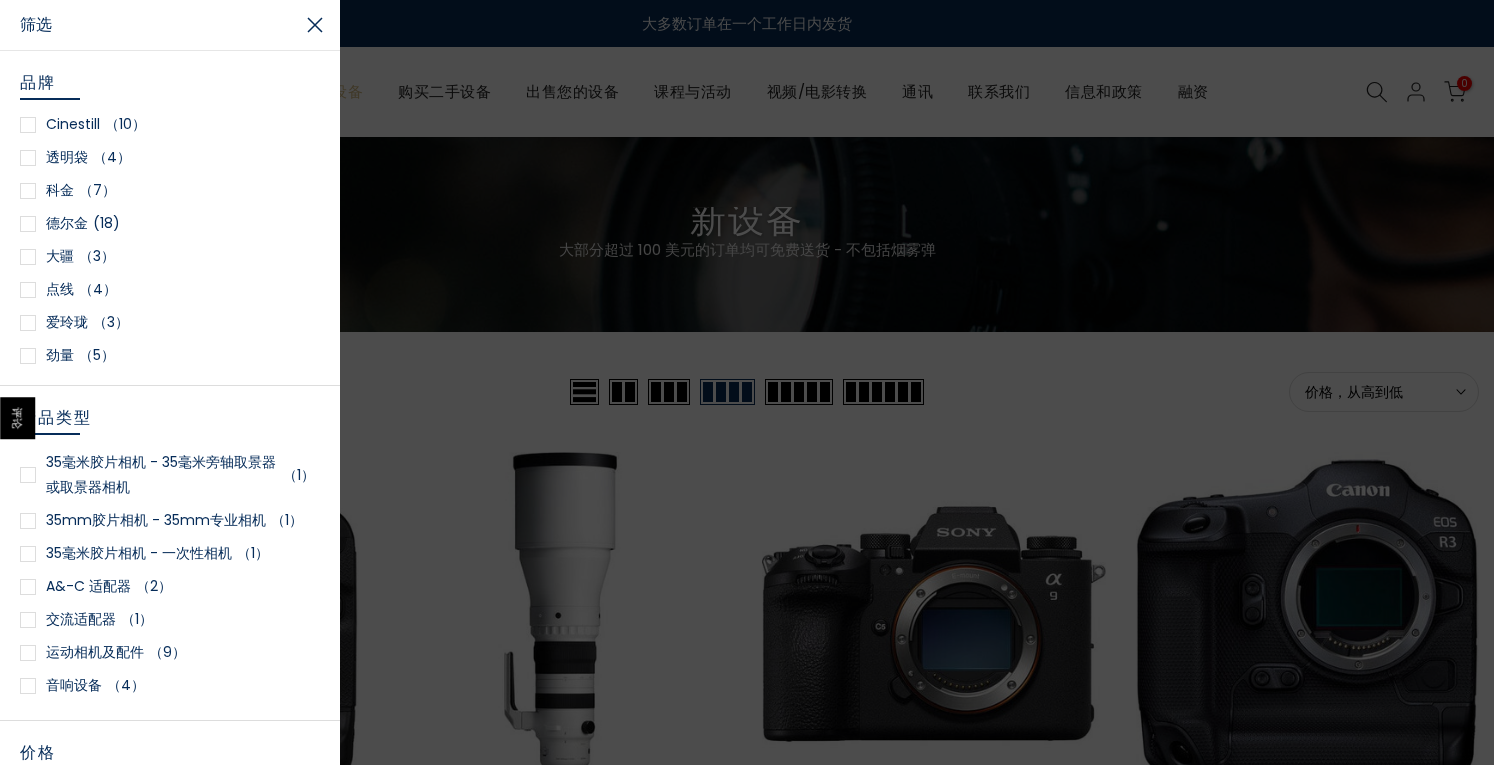 click at bounding box center [28, 257] 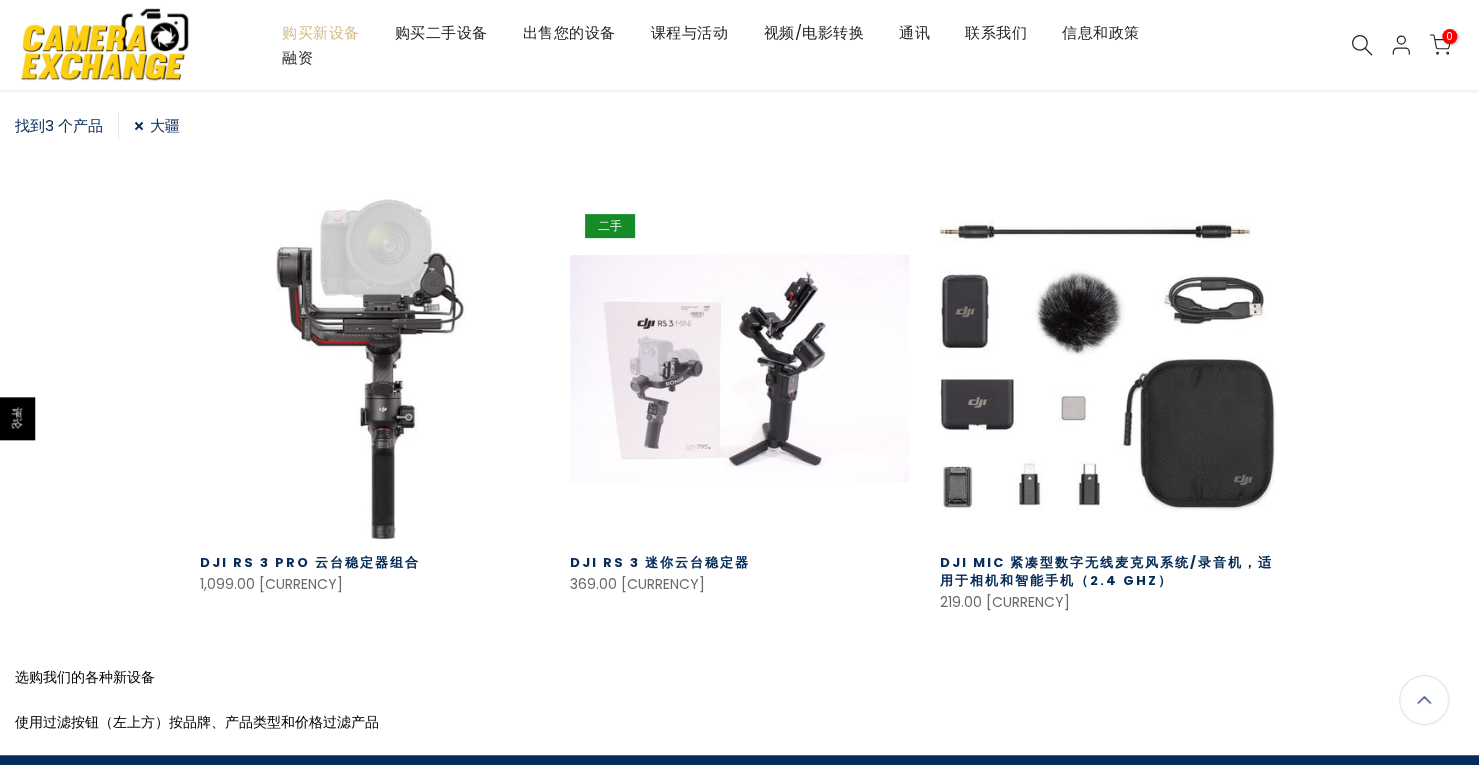 scroll, scrollTop: 352, scrollLeft: 0, axis: vertical 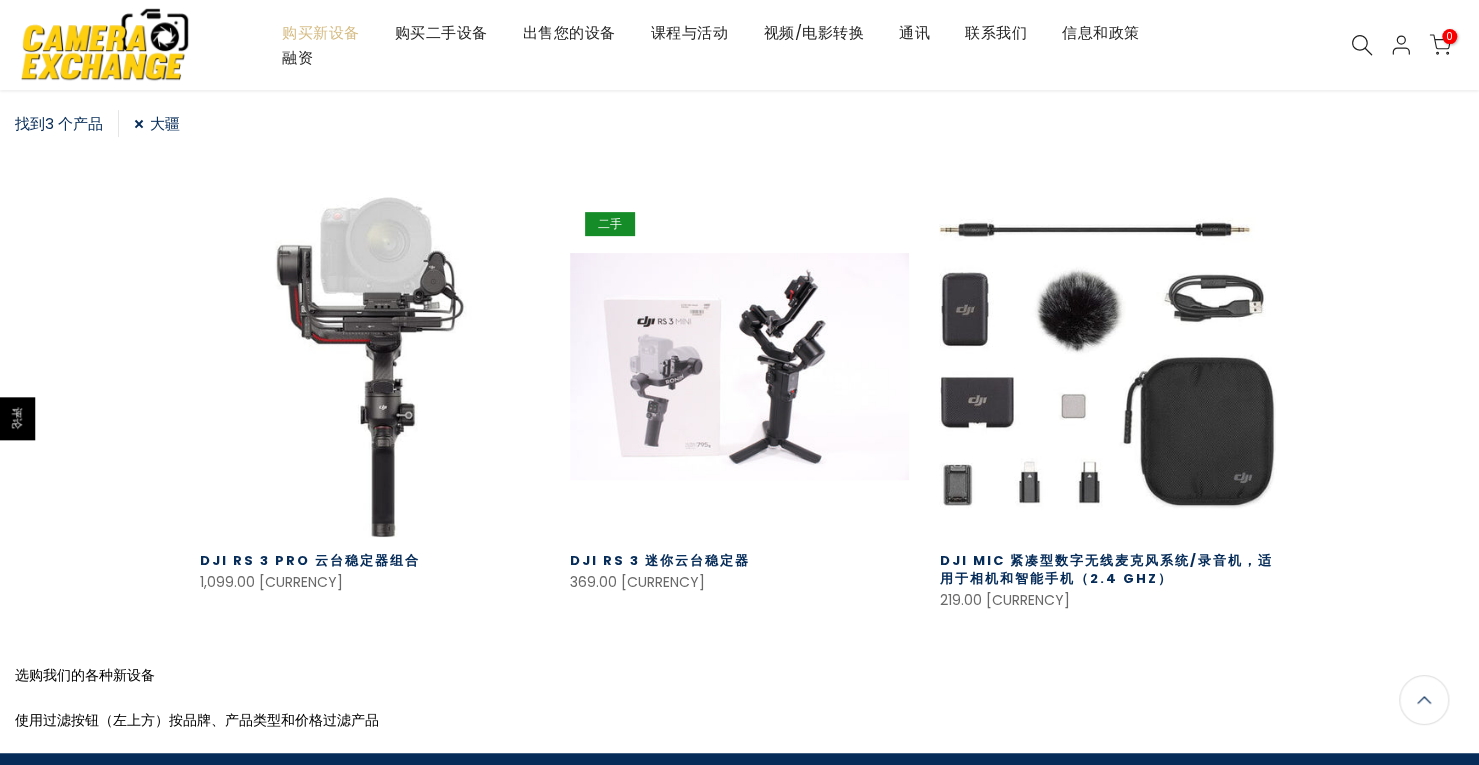 click on "大疆" at bounding box center [157, 123] 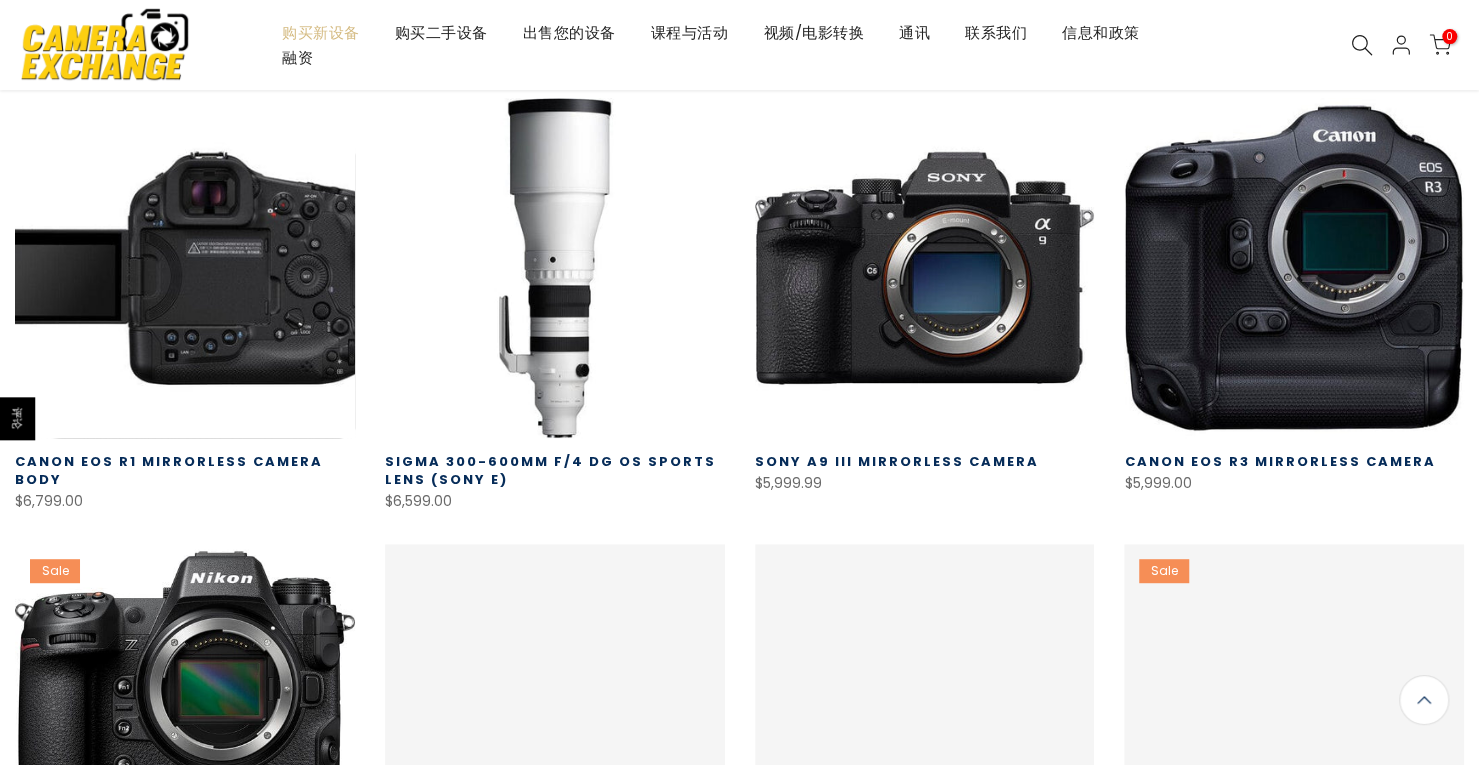 scroll, scrollTop: 350, scrollLeft: 0, axis: vertical 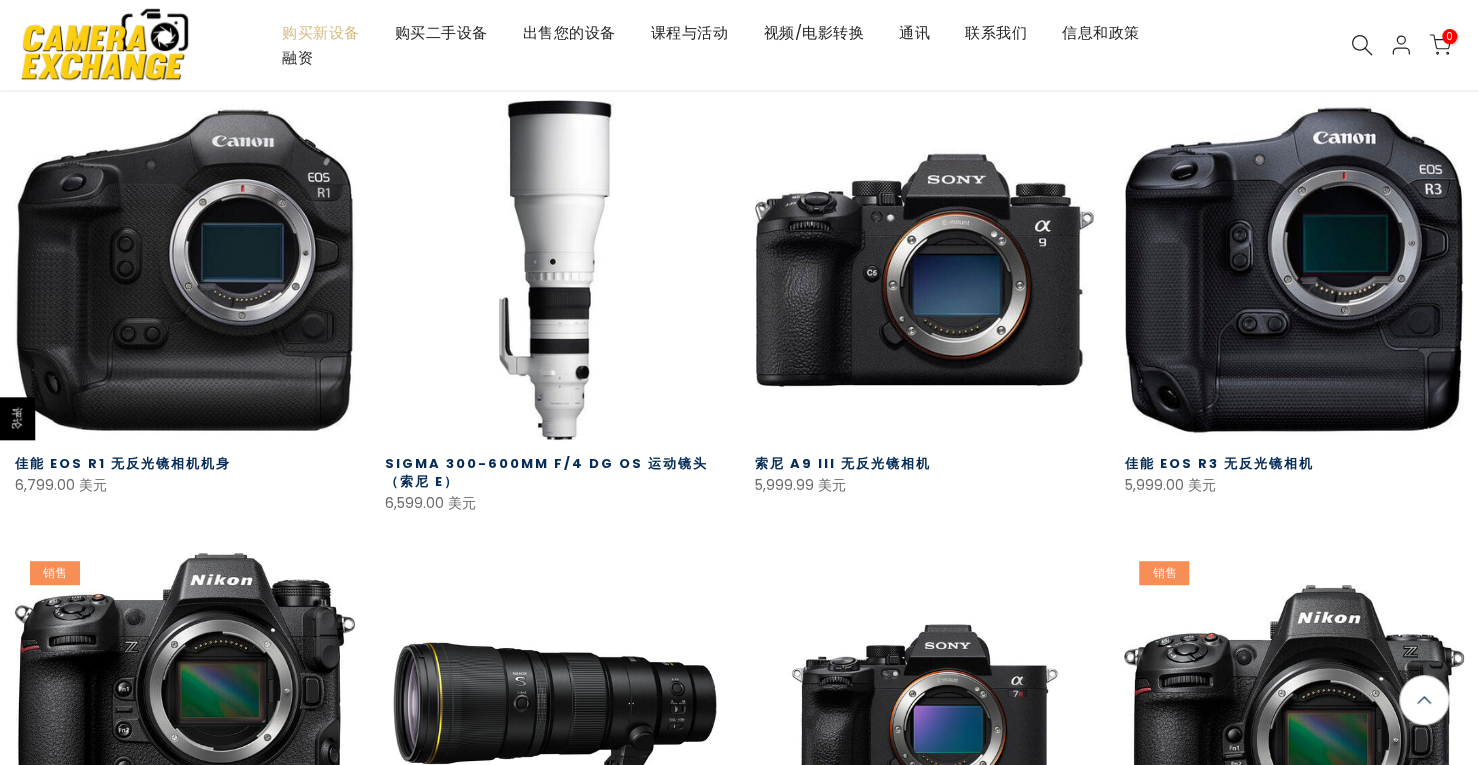 click on "购买新设备" at bounding box center [321, 32] 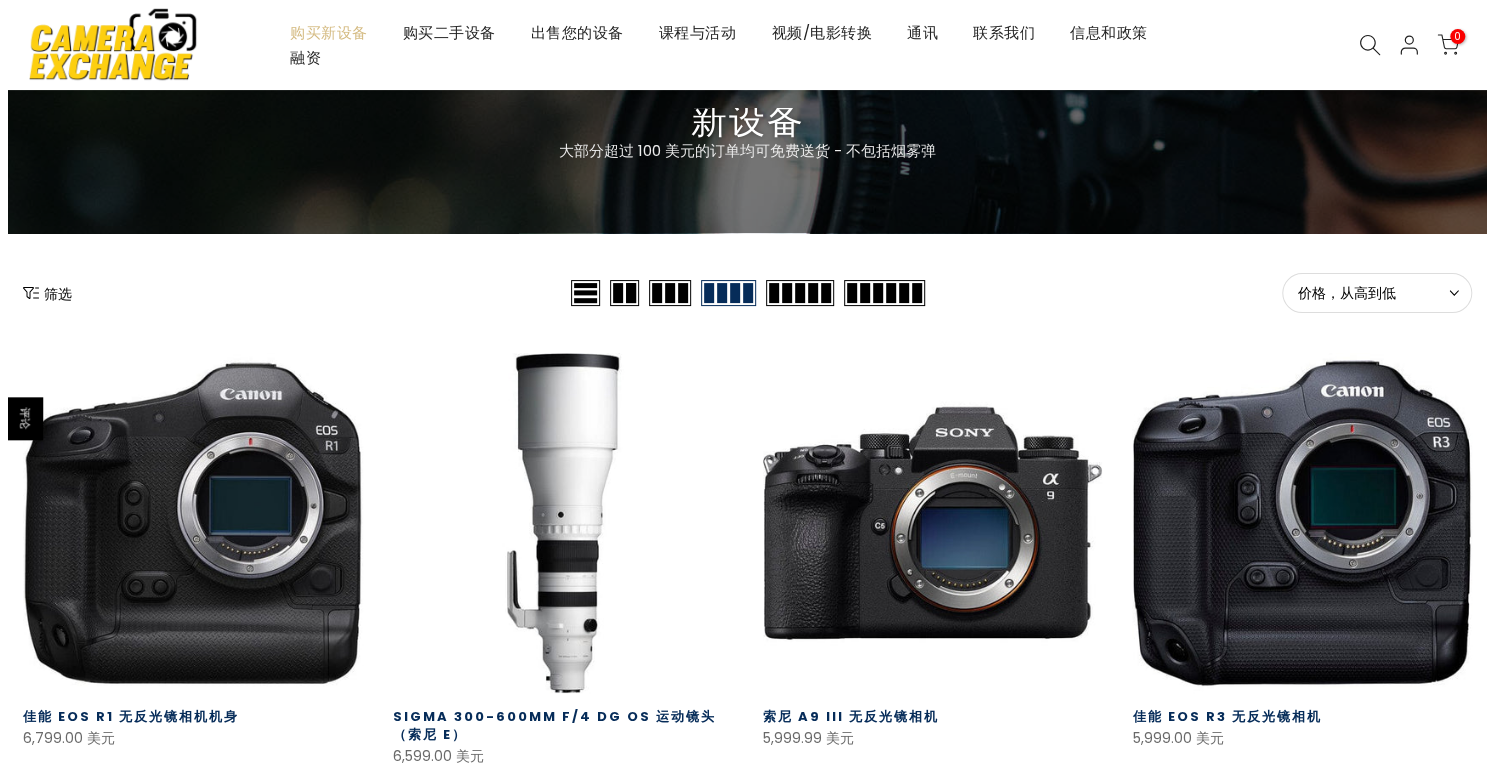 scroll, scrollTop: 100, scrollLeft: 0, axis: vertical 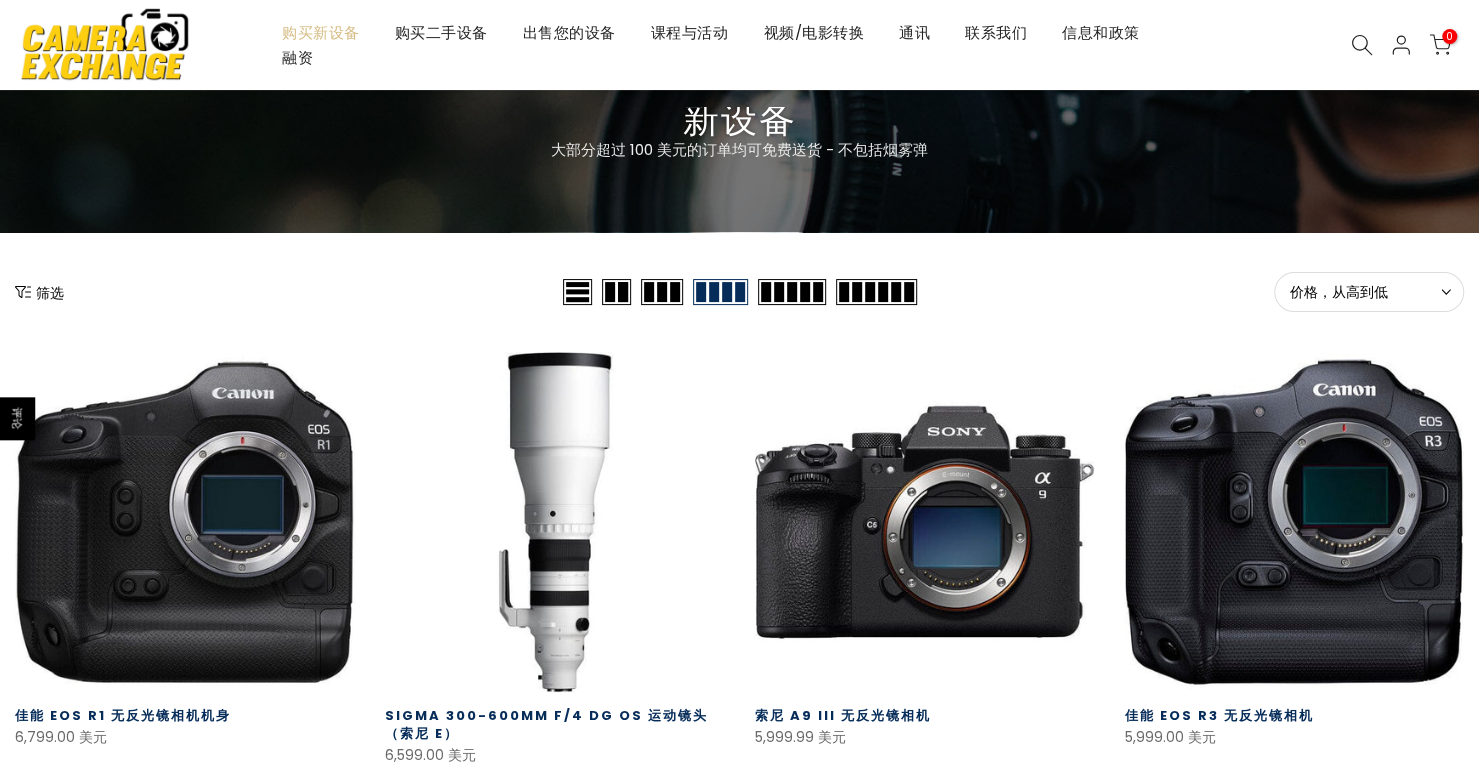 click on "筛选" at bounding box center [50, 293] 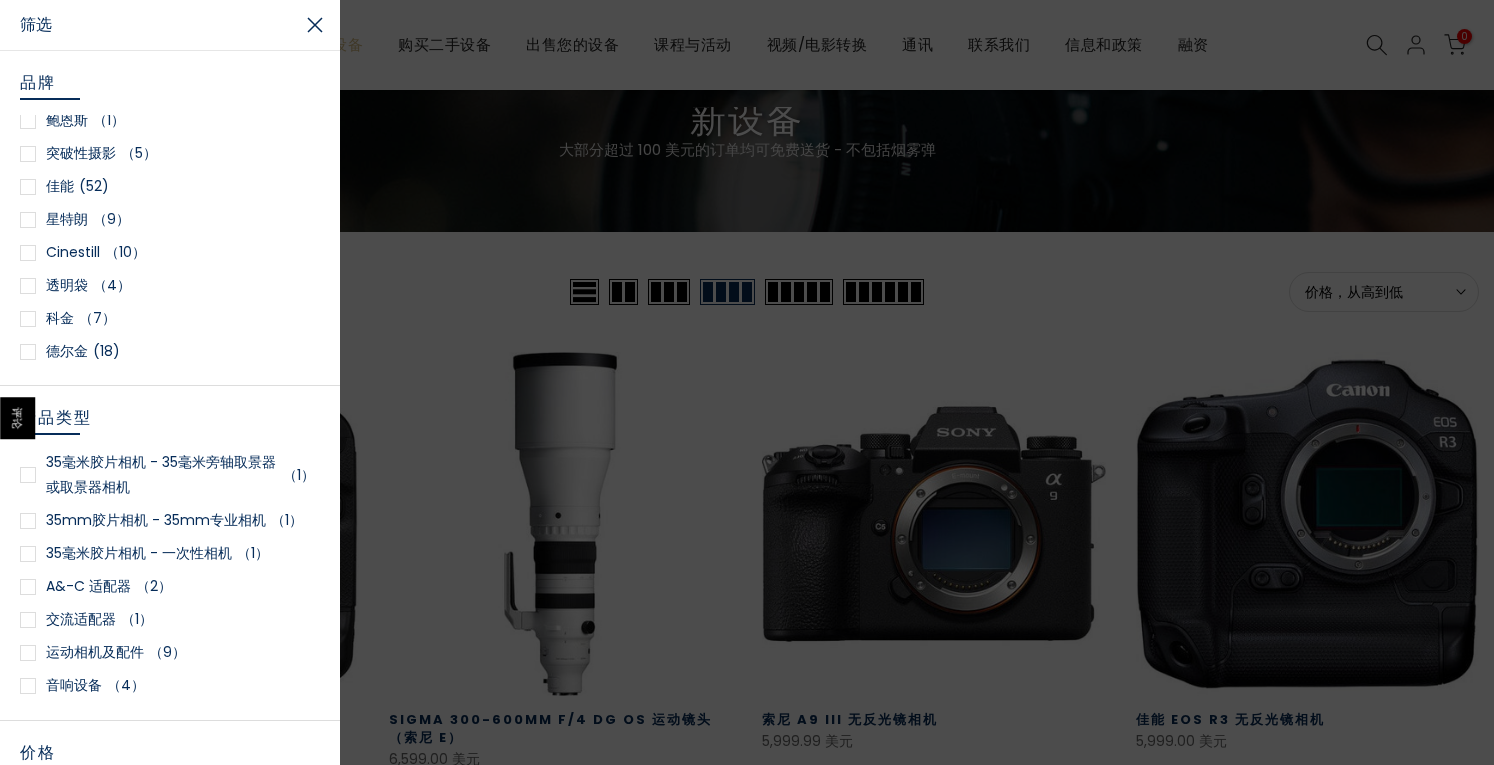 scroll, scrollTop: 200, scrollLeft: 0, axis: vertical 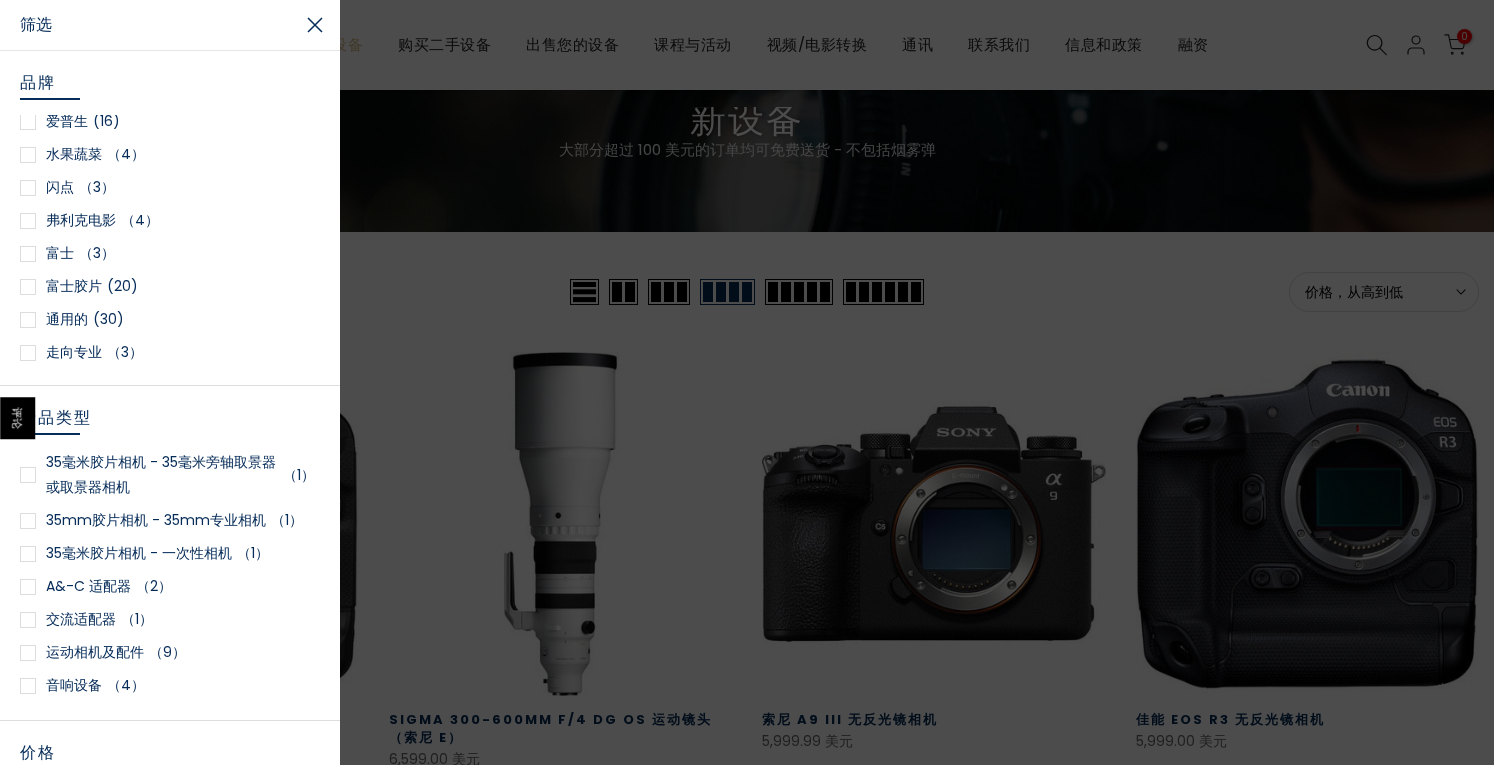 click on "富士胶片 (20)" at bounding box center (170, 286) 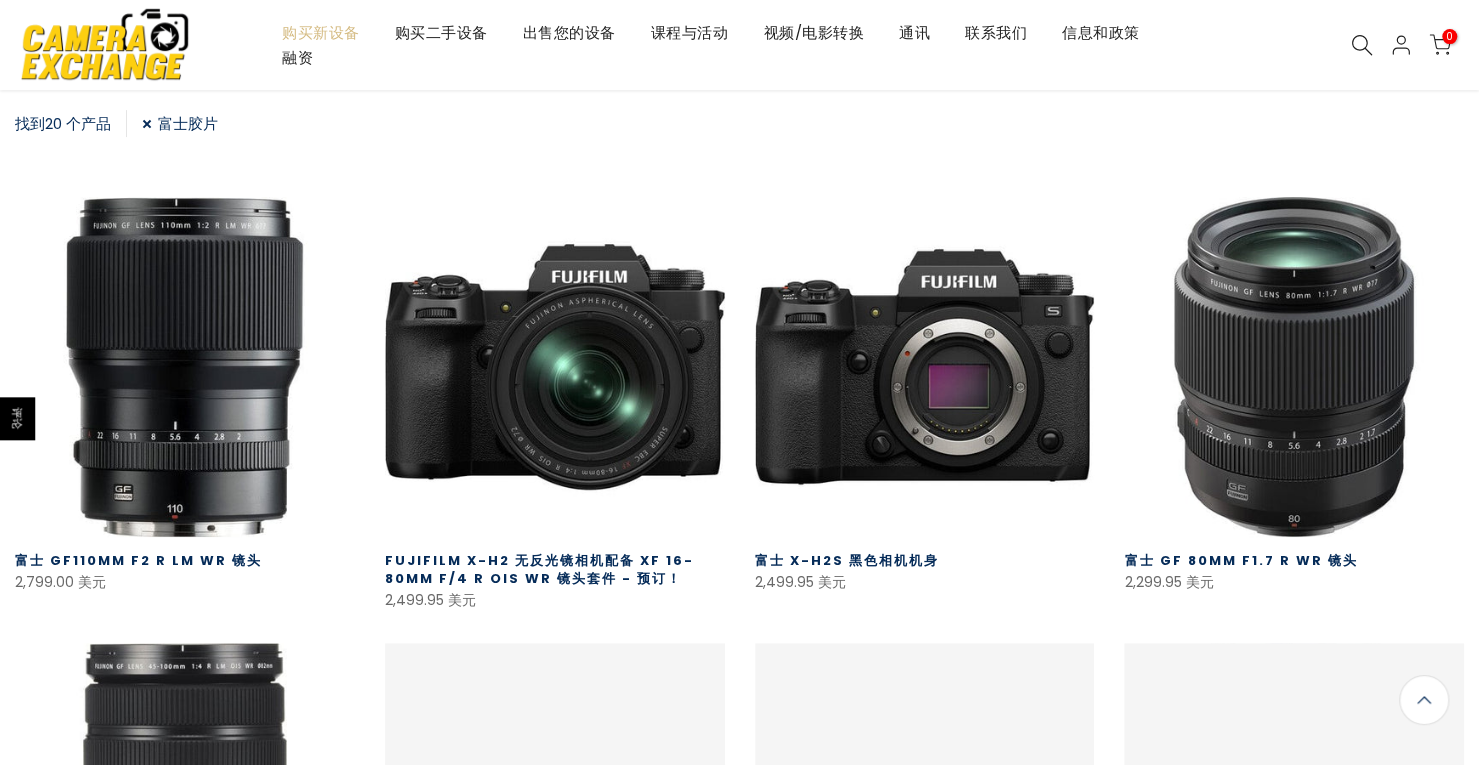 scroll, scrollTop: 350, scrollLeft: 0, axis: vertical 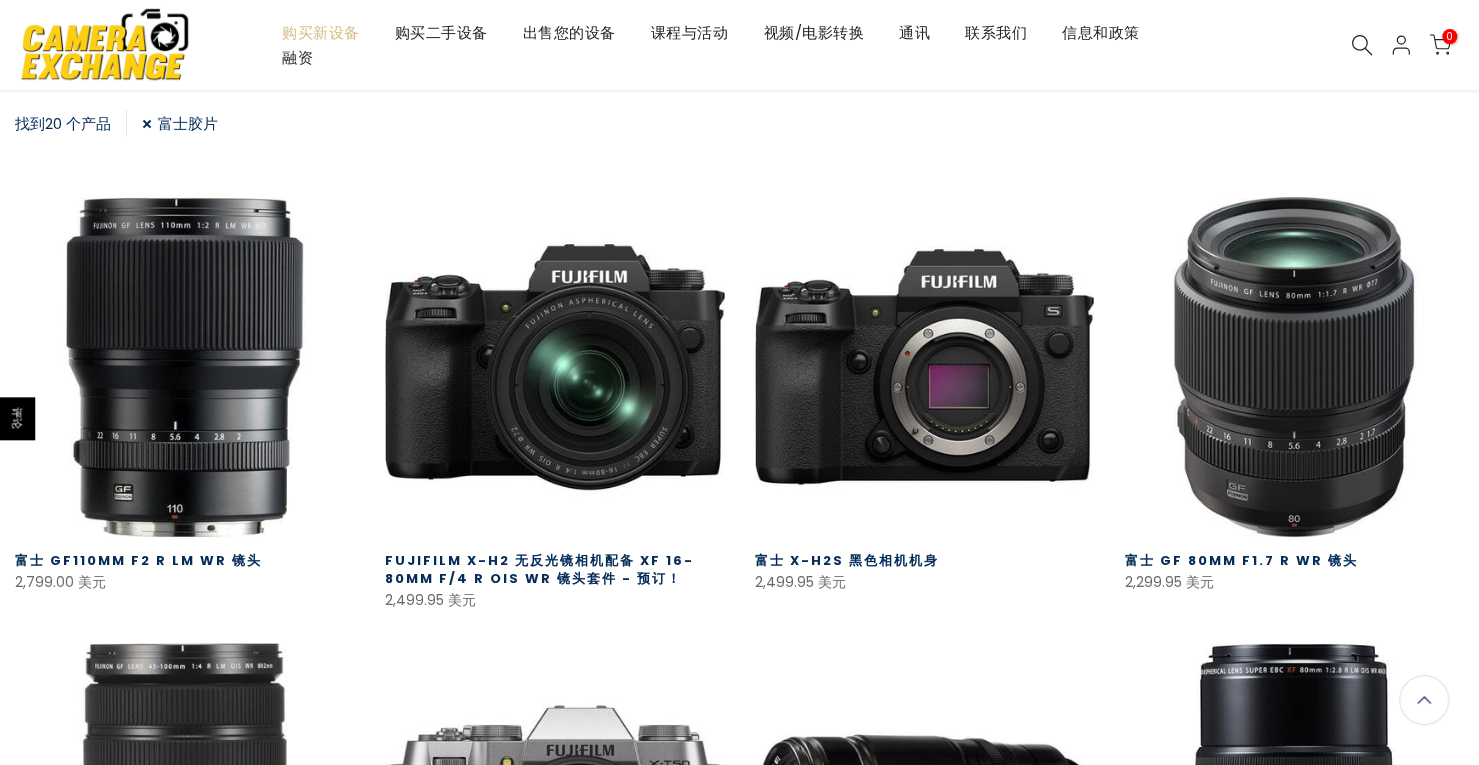 click on "富士胶片" at bounding box center (180, 123) 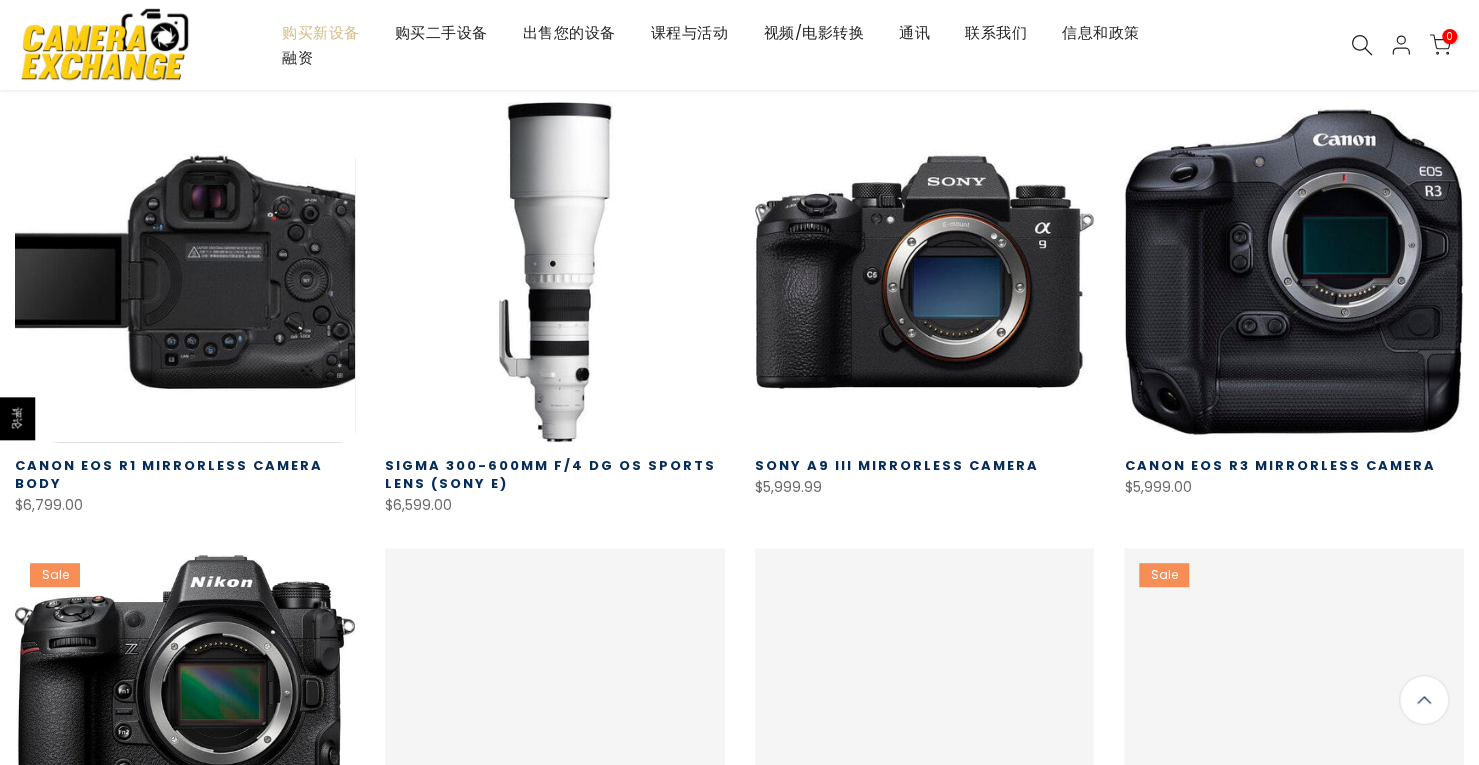 scroll, scrollTop: 352, scrollLeft: 0, axis: vertical 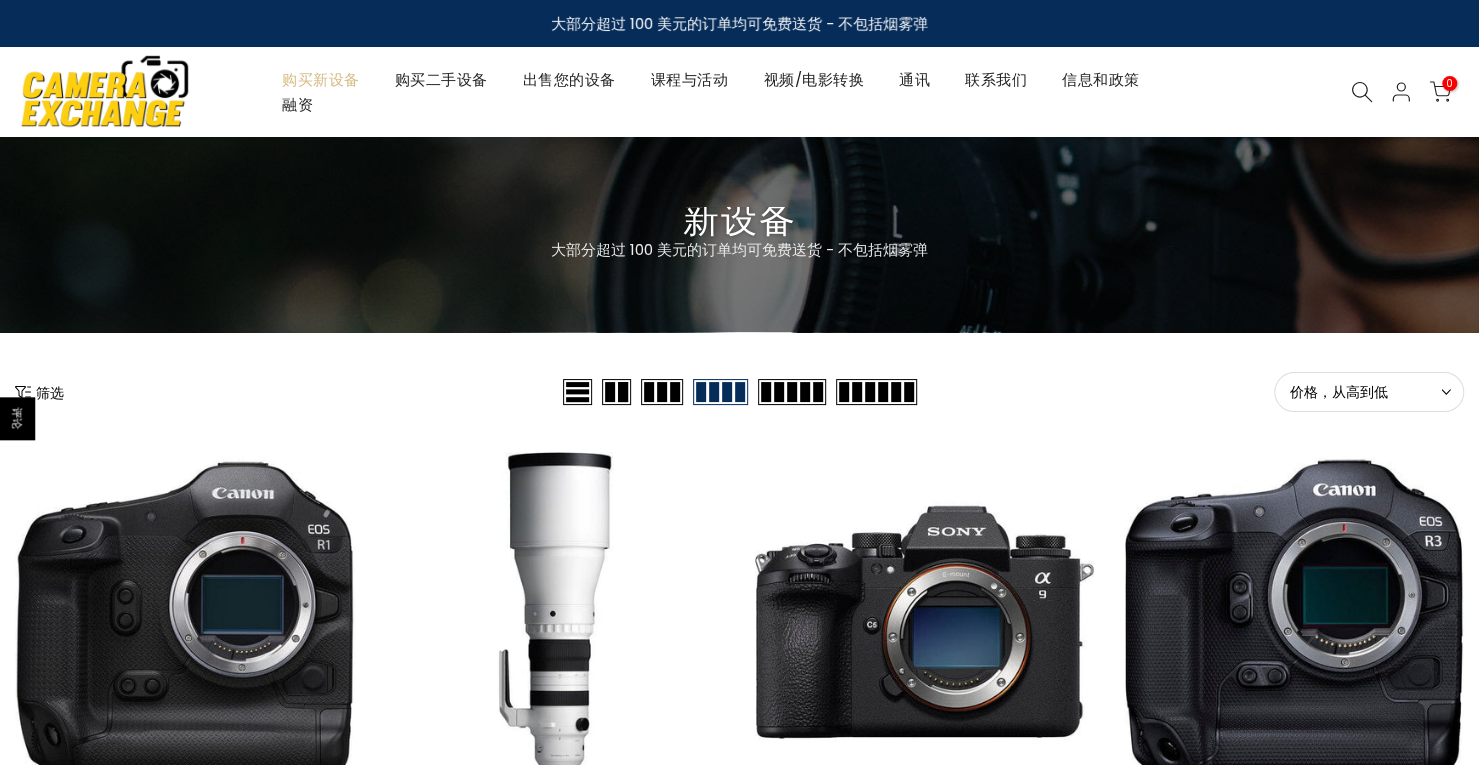 click on "购买新设备" at bounding box center [321, 79] 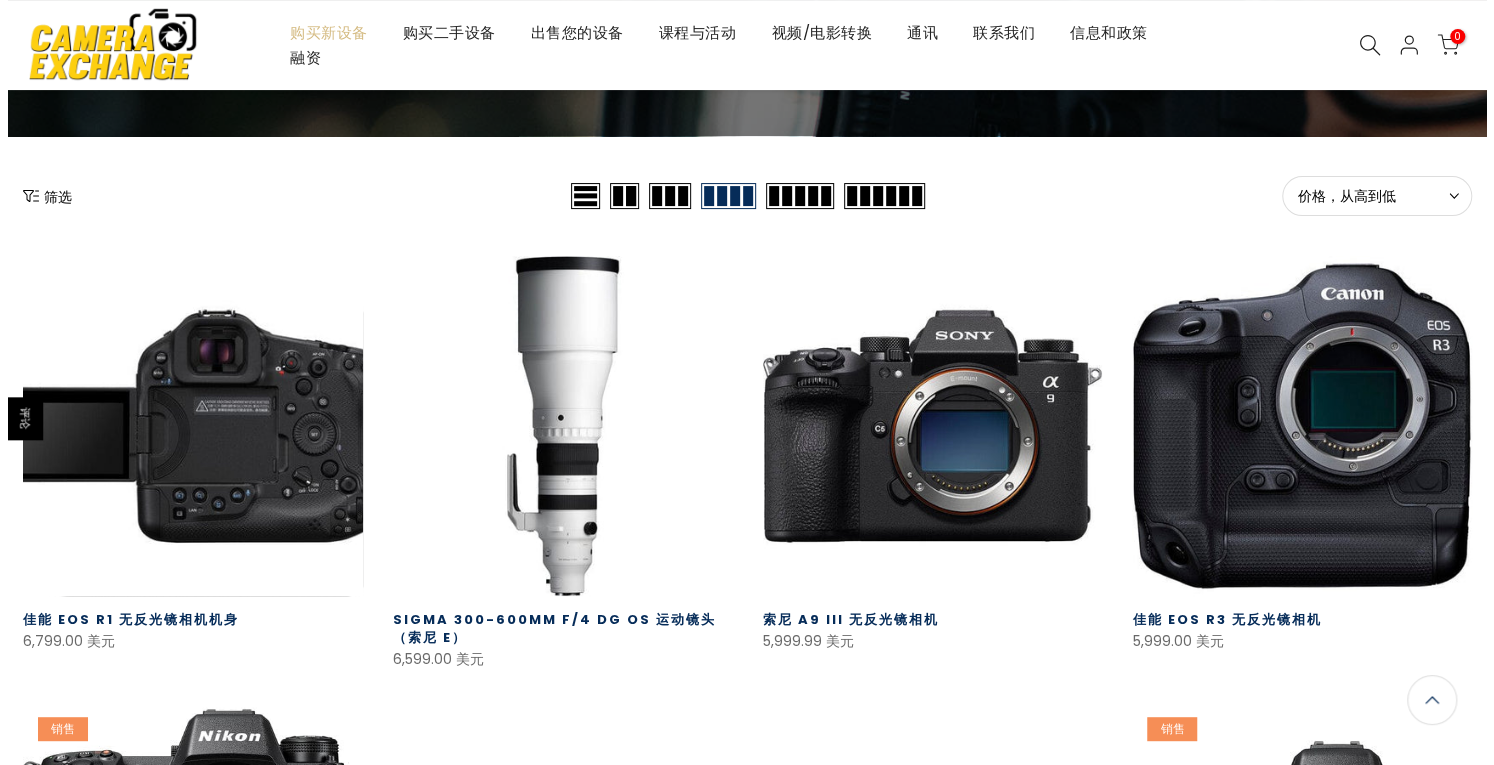 scroll, scrollTop: 200, scrollLeft: 0, axis: vertical 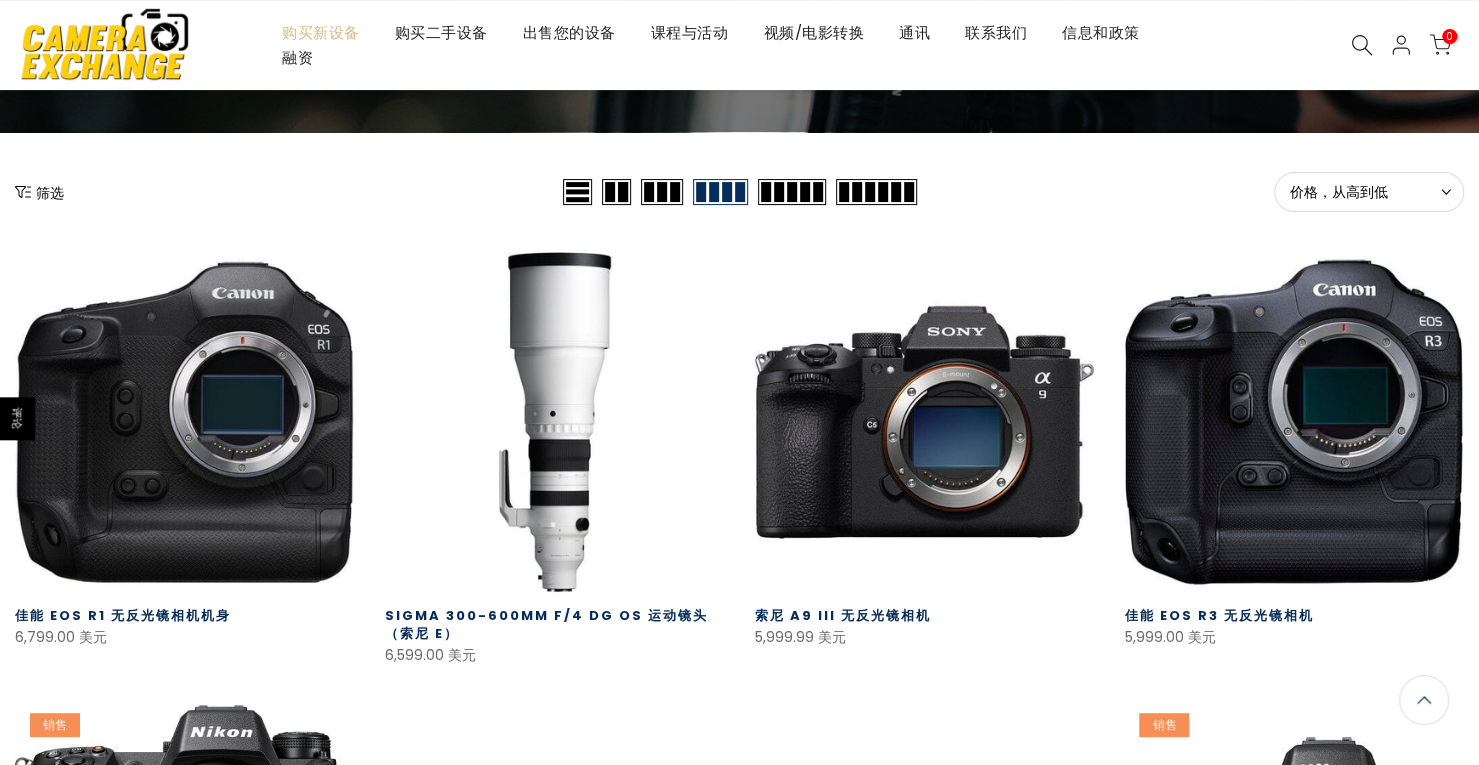 click on "筛选" at bounding box center [50, 193] 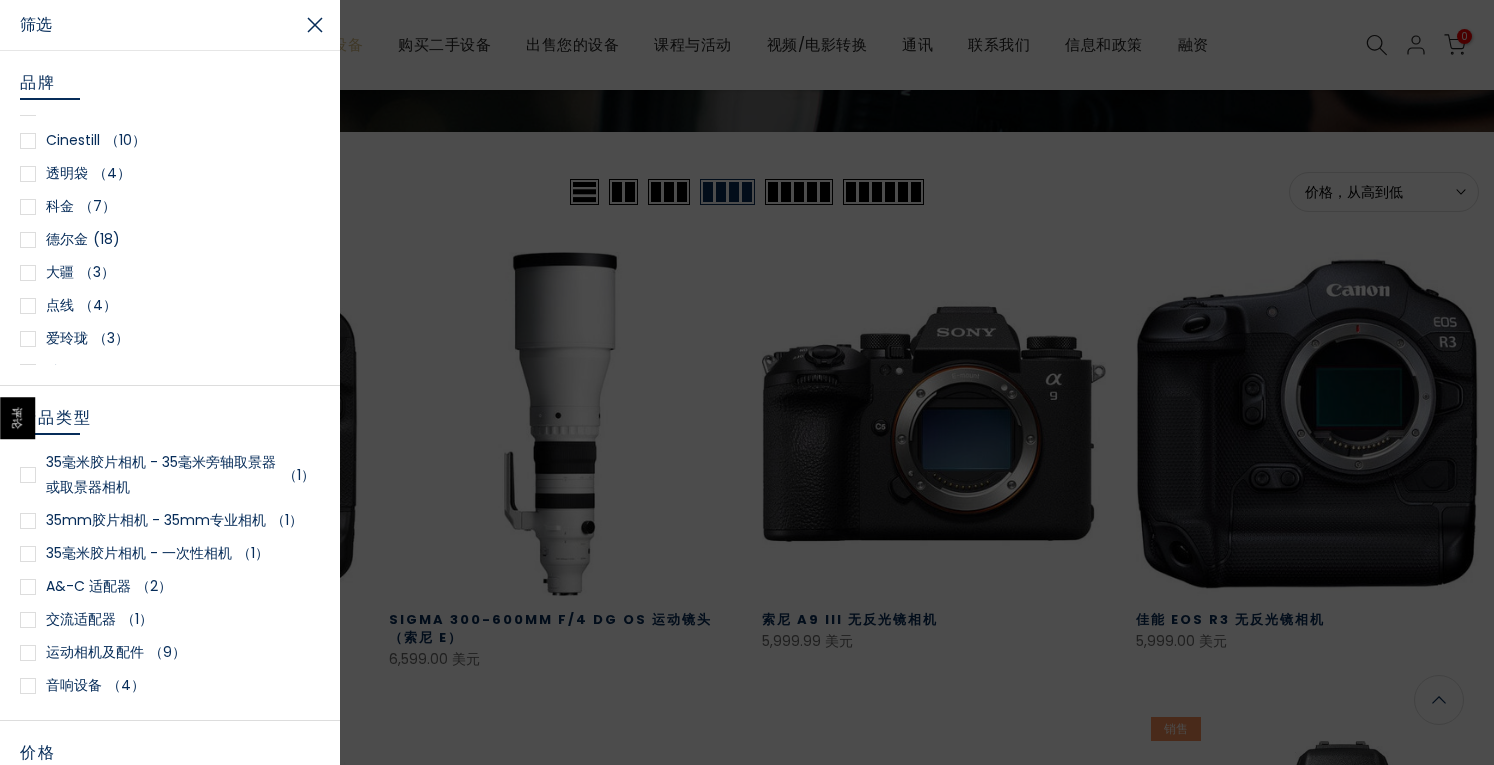 scroll, scrollTop: 300, scrollLeft: 0, axis: vertical 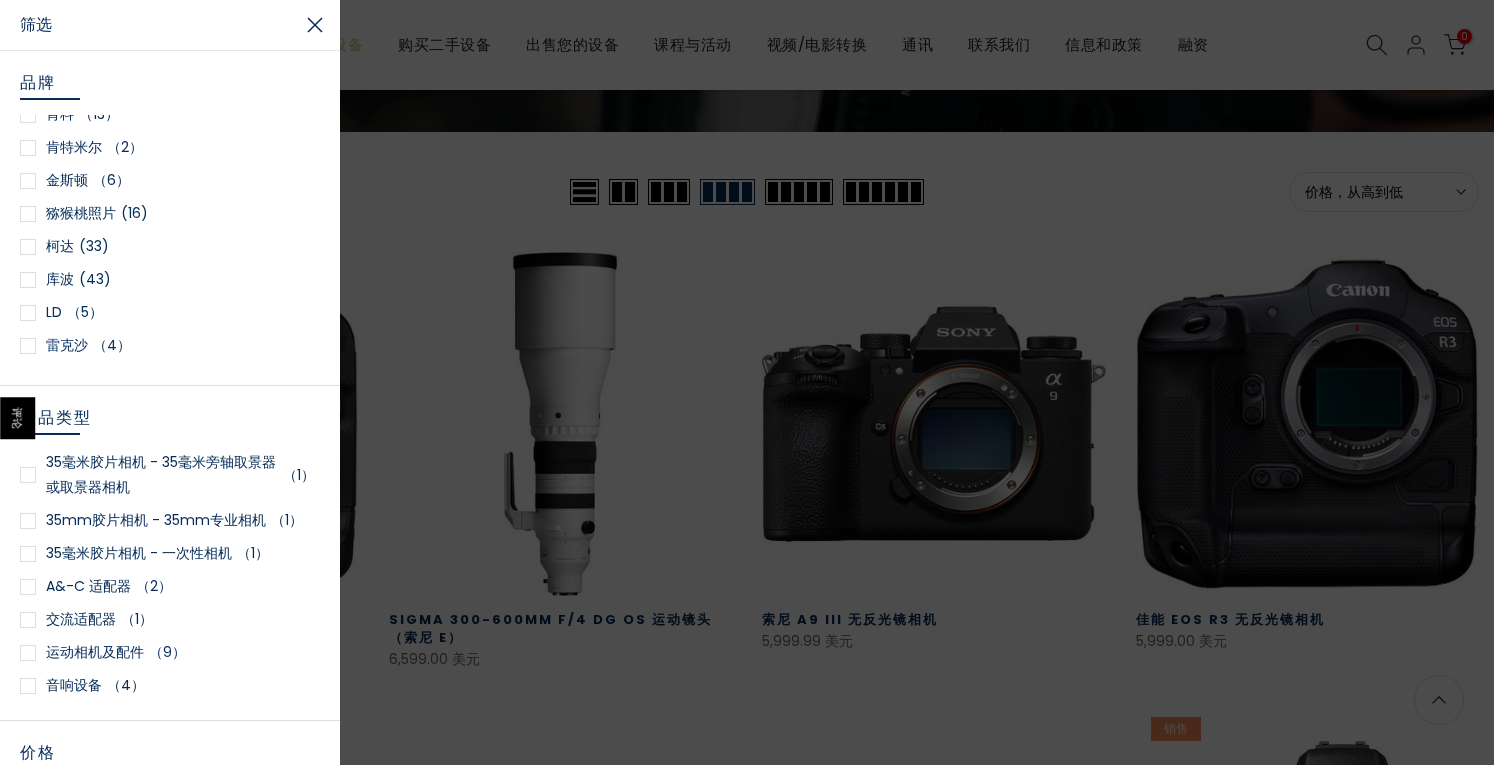 type 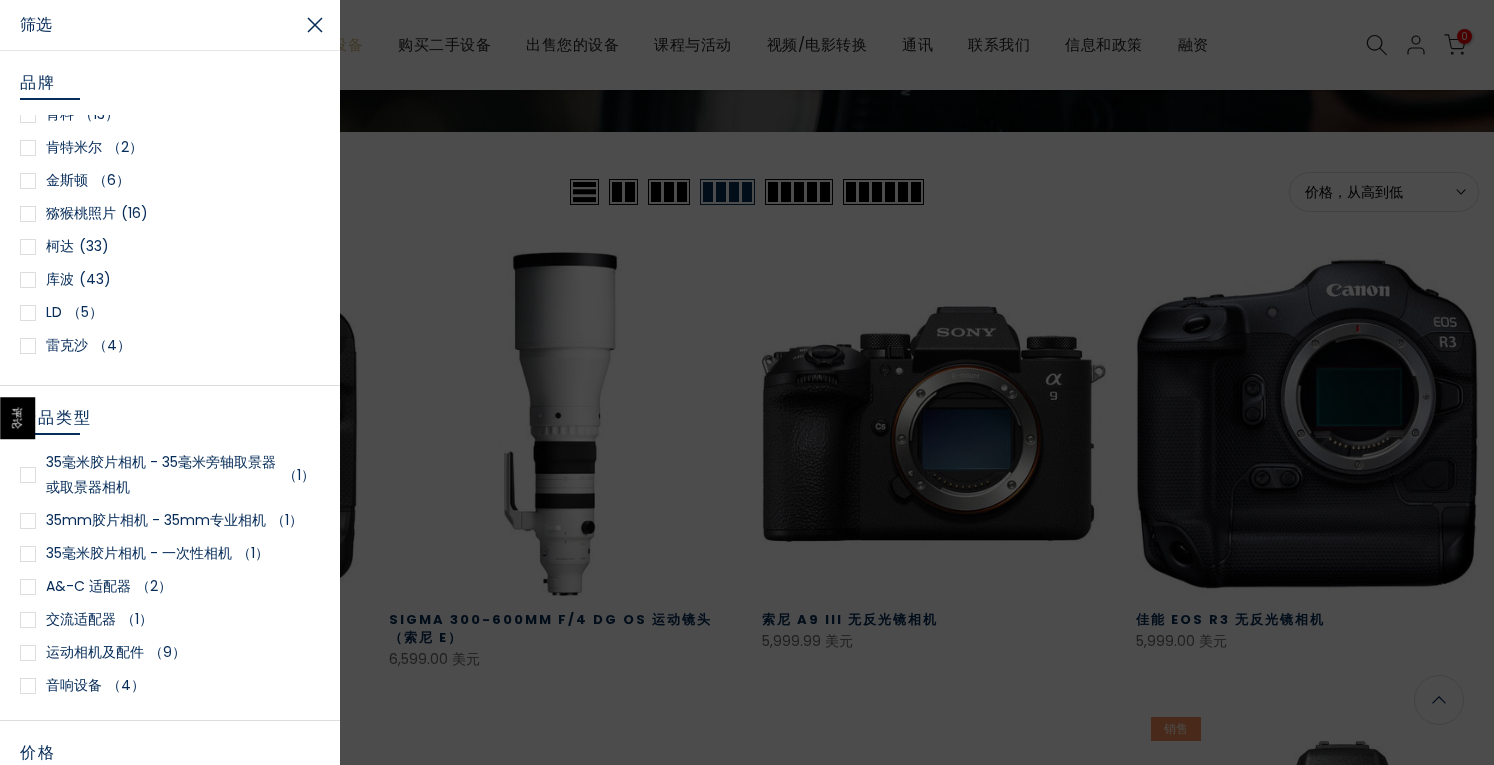 click on "柯达 (33)" at bounding box center (170, 246) 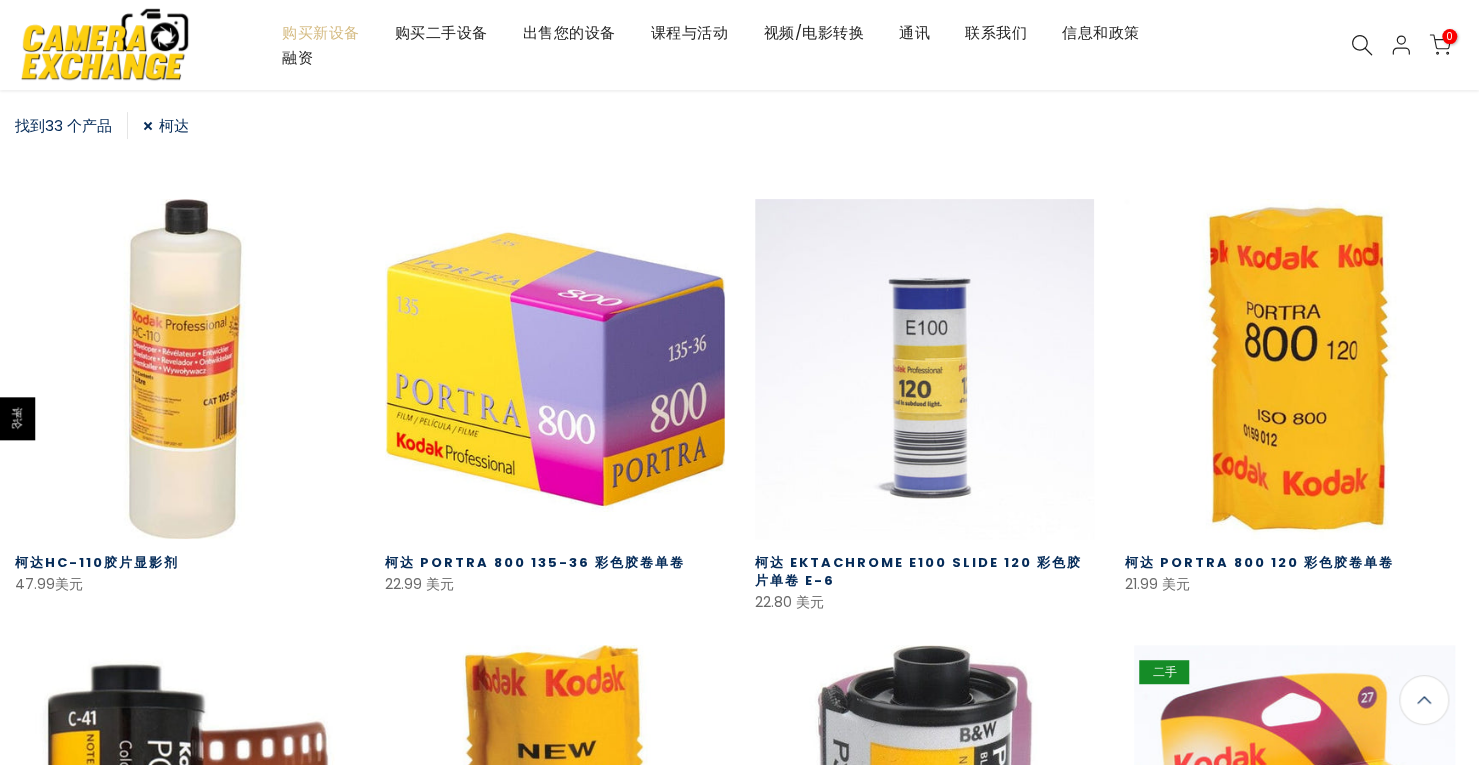scroll, scrollTop: 352, scrollLeft: 0, axis: vertical 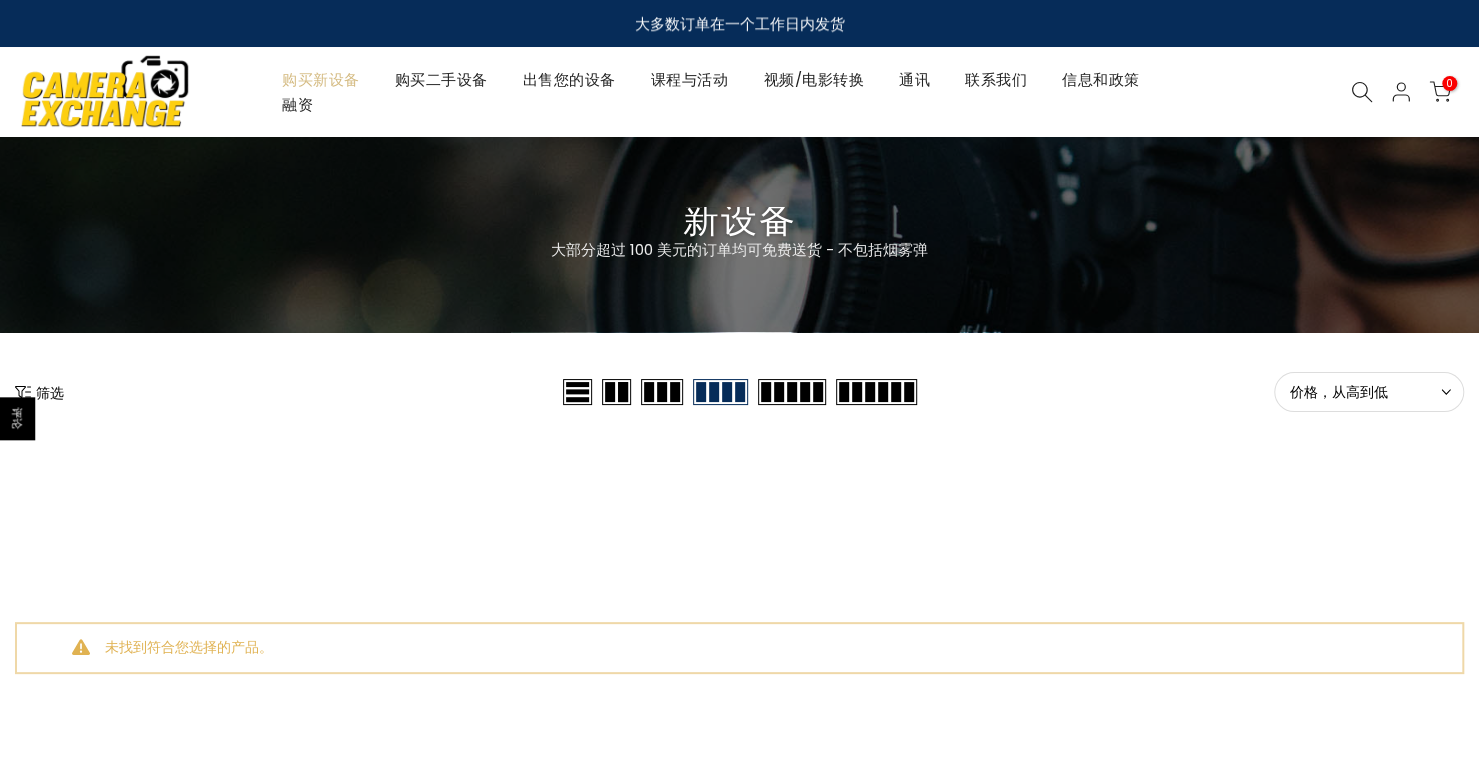 click on "筛选" at bounding box center (50, 393) 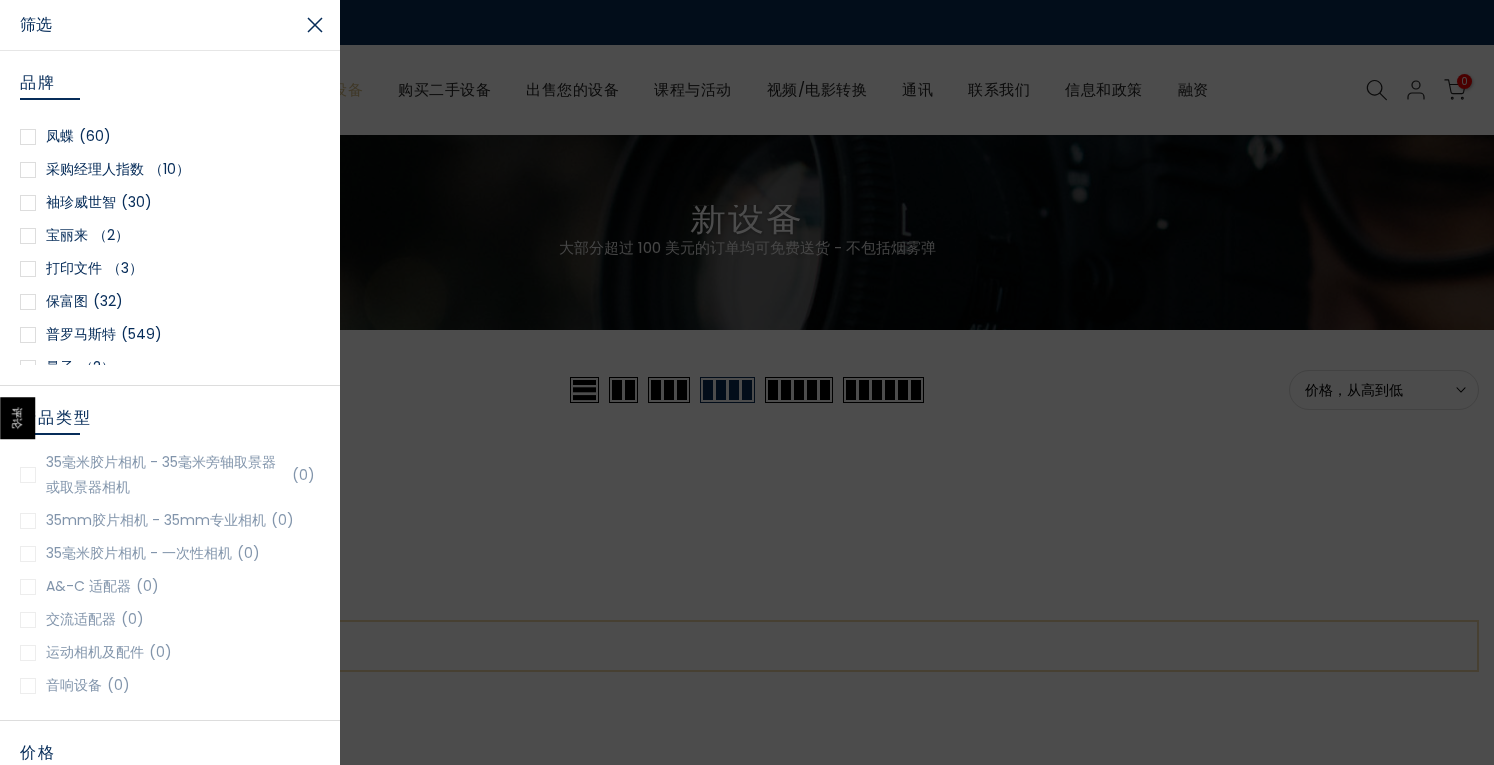 scroll, scrollTop: 2300, scrollLeft: 0, axis: vertical 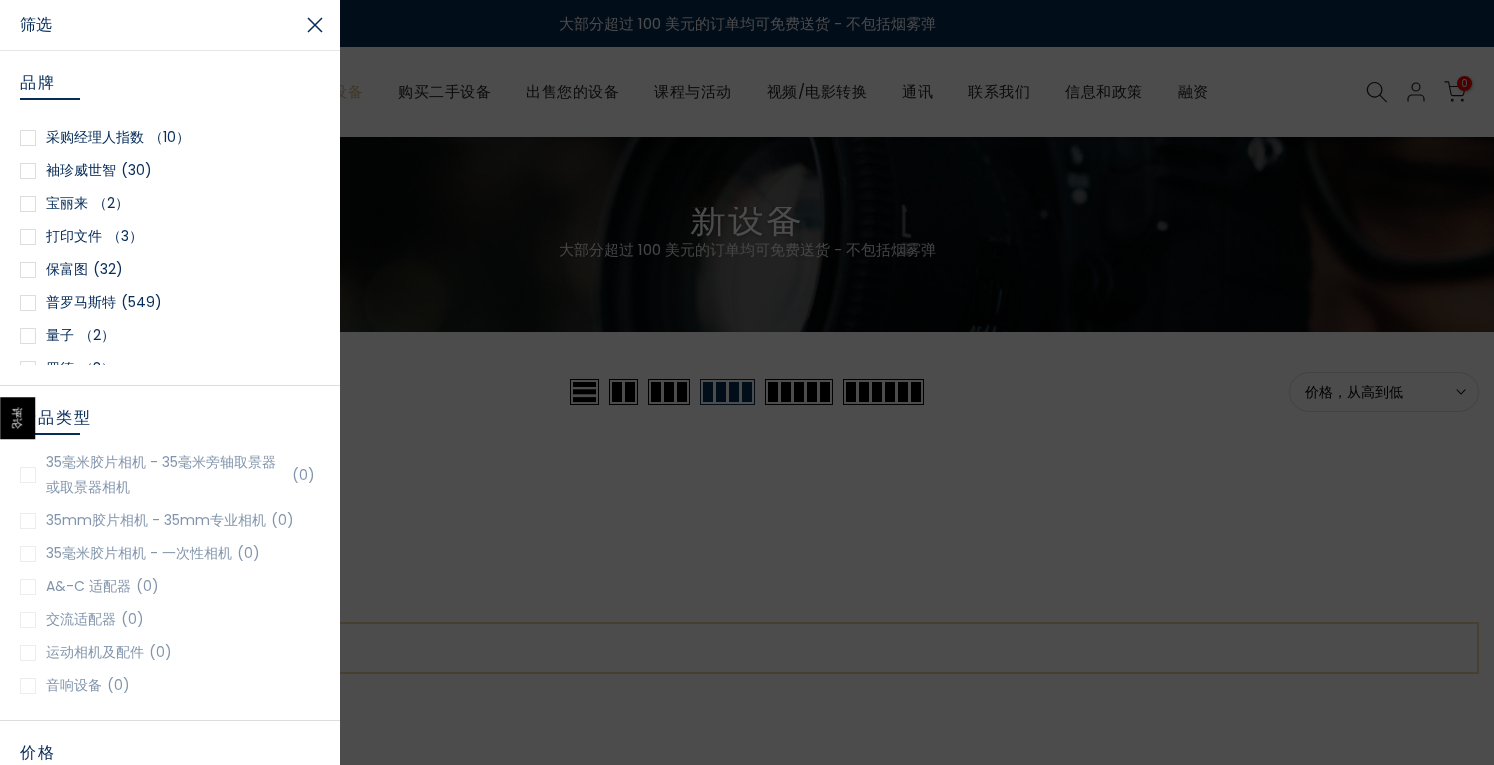 type 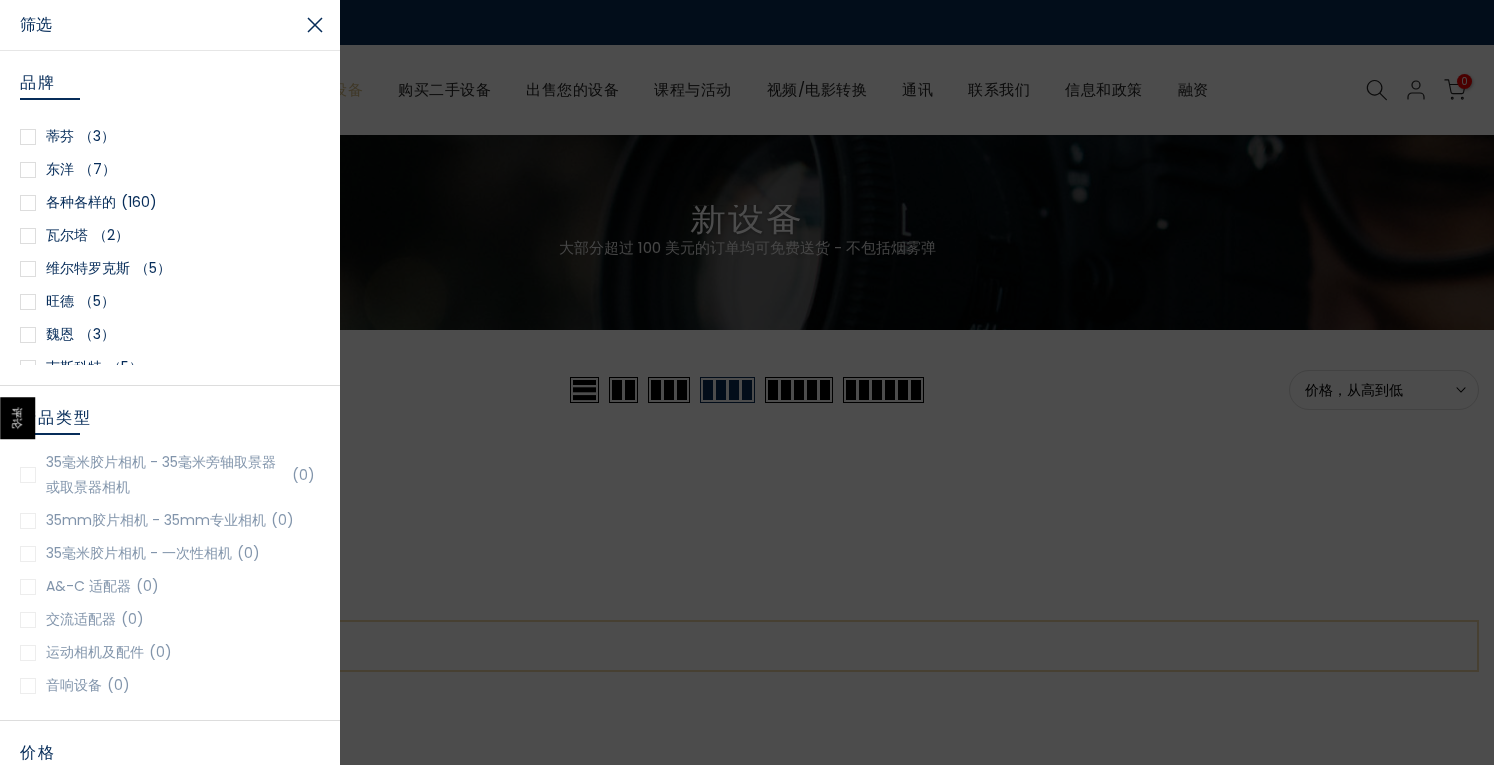 scroll, scrollTop: 3050, scrollLeft: 0, axis: vertical 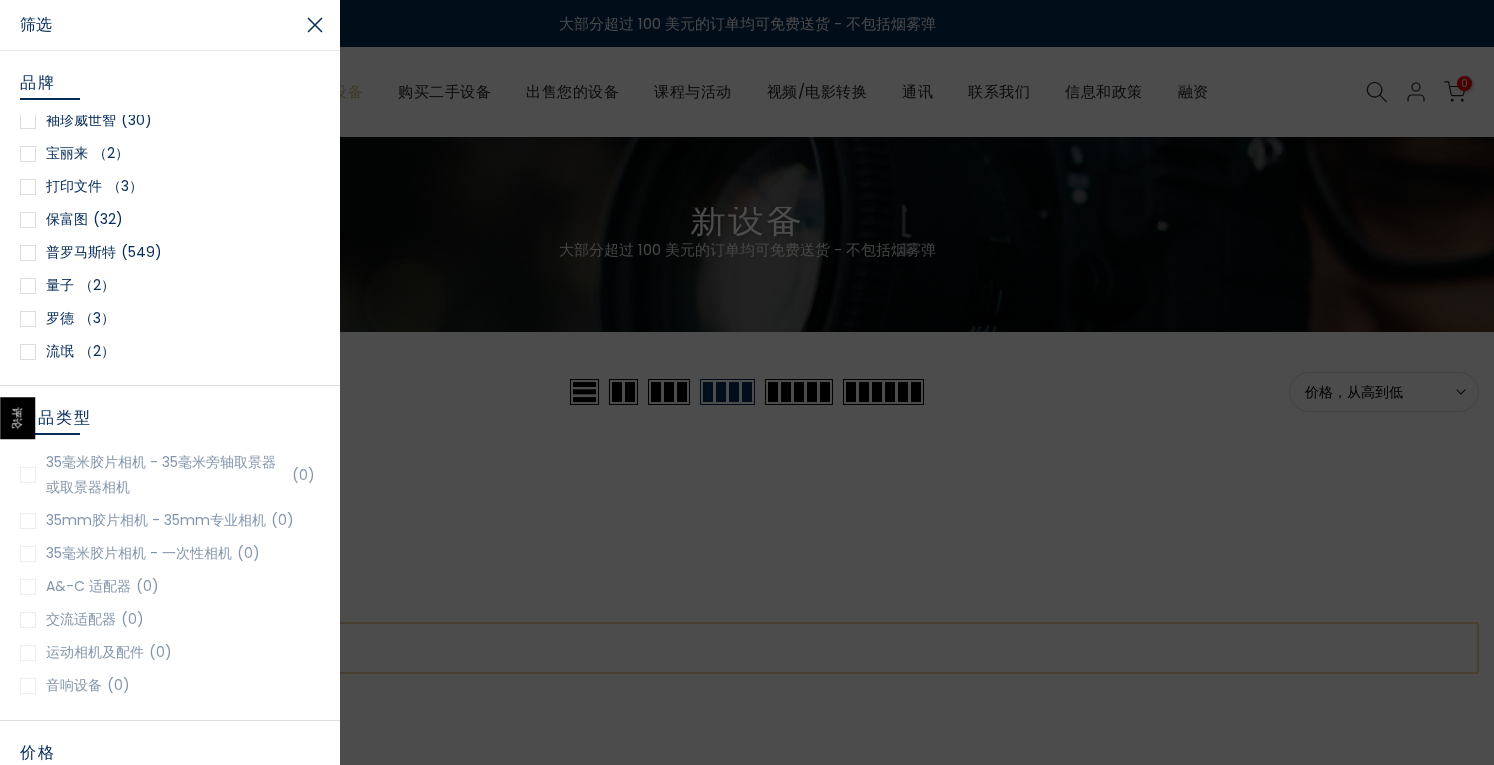 click at bounding box center (28, 154) 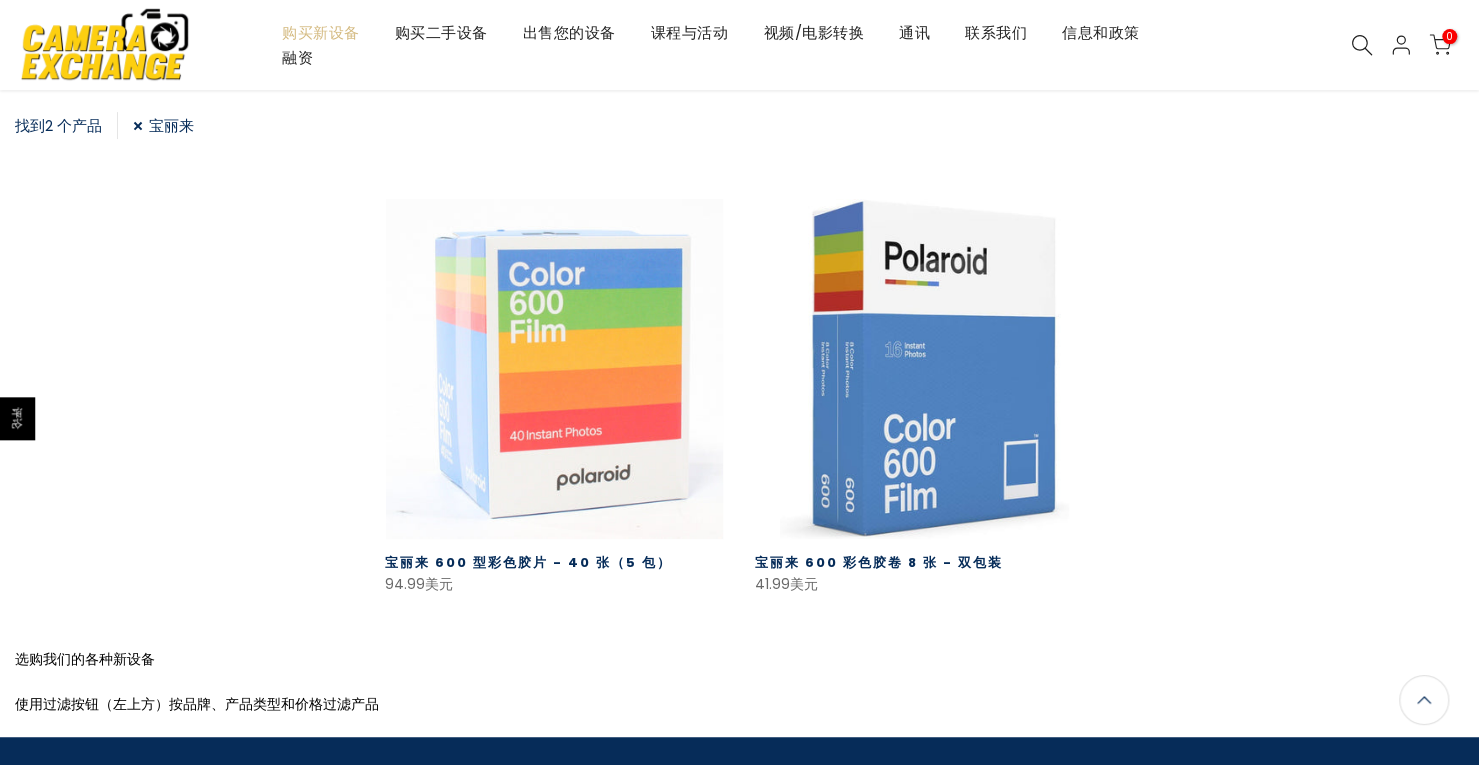 scroll, scrollTop: 352, scrollLeft: 0, axis: vertical 